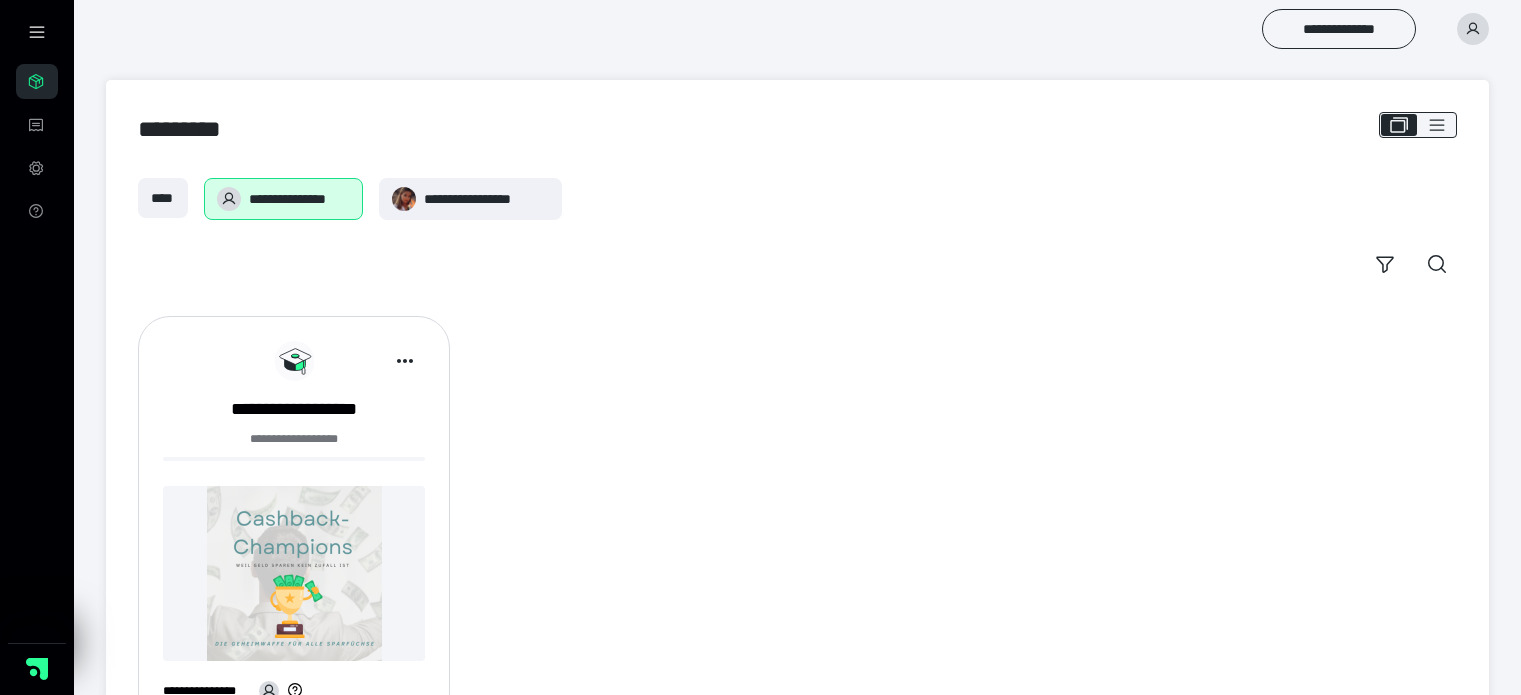 scroll, scrollTop: 0, scrollLeft: 0, axis: both 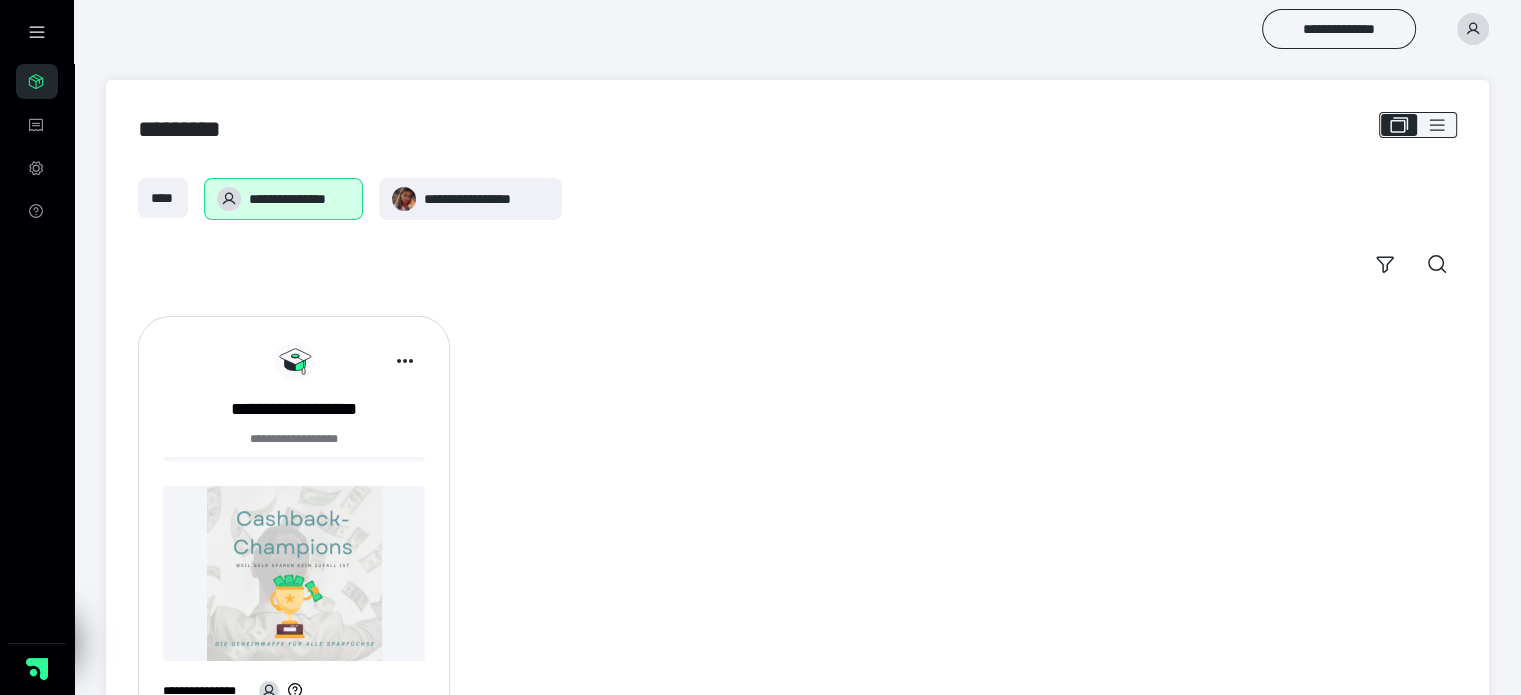 click at bounding box center [294, 573] 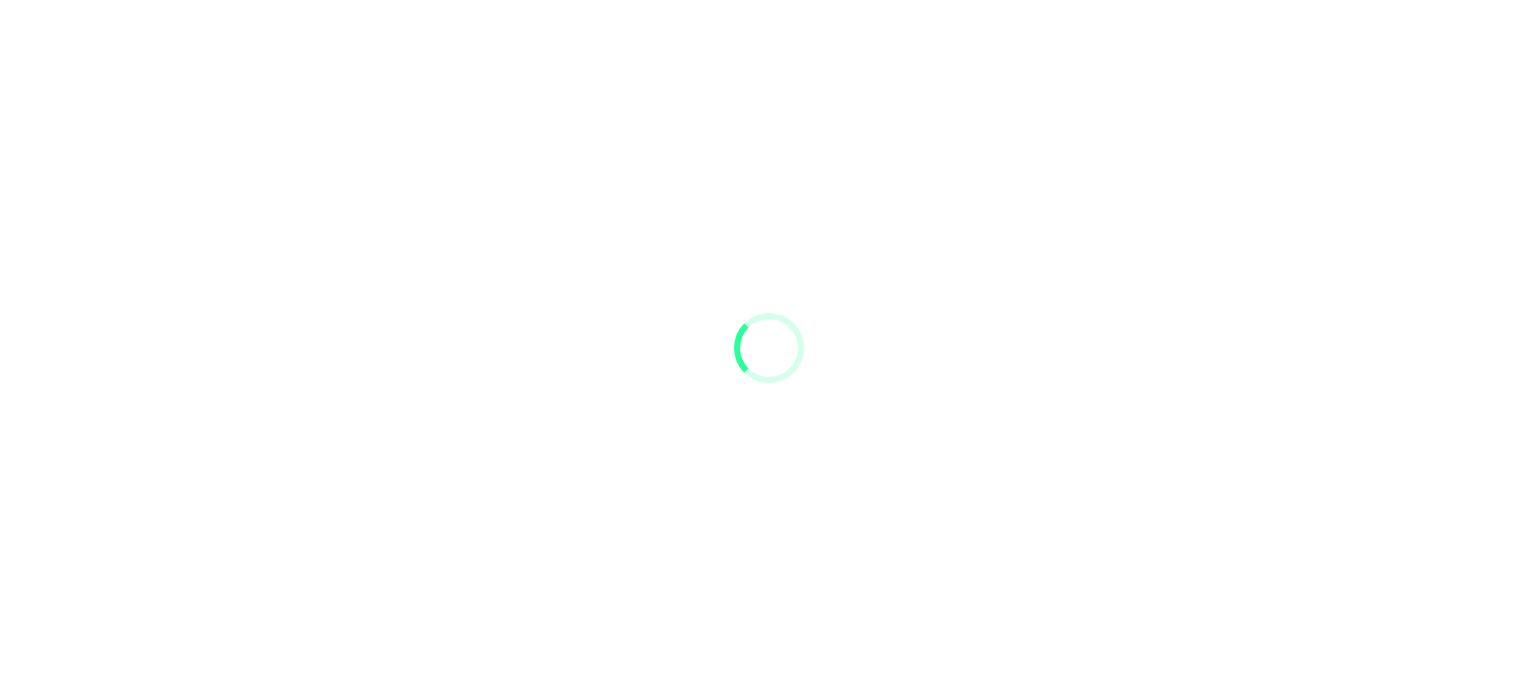 scroll, scrollTop: 0, scrollLeft: 0, axis: both 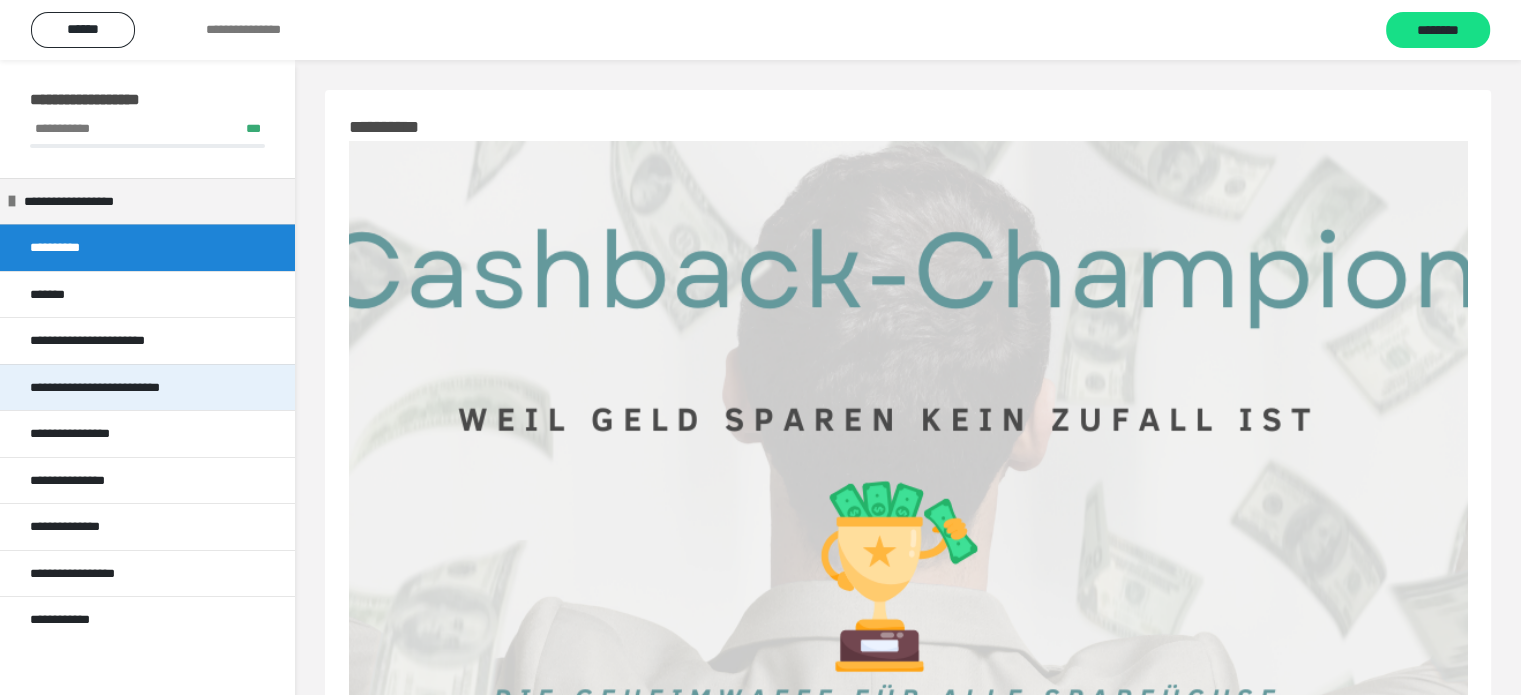 click on "**********" at bounding box center (122, 388) 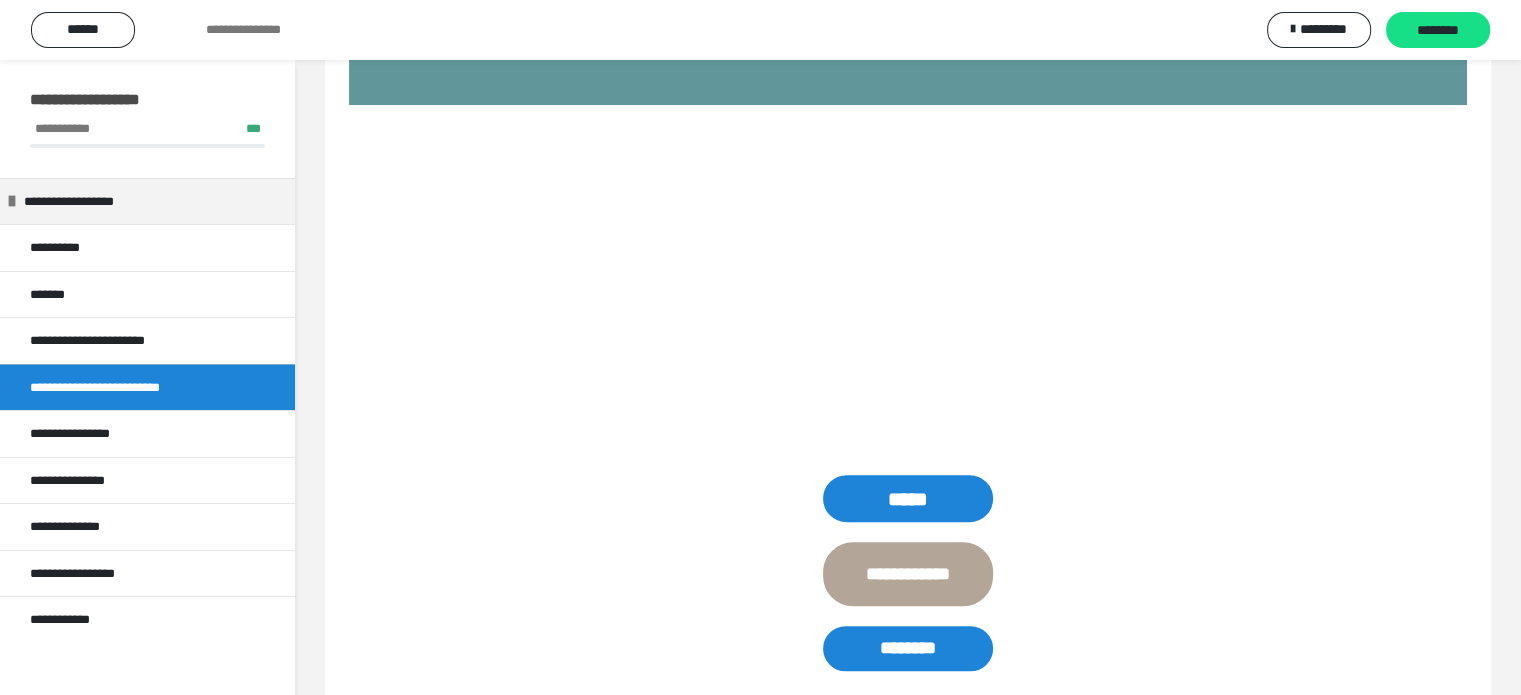 scroll, scrollTop: 1144, scrollLeft: 0, axis: vertical 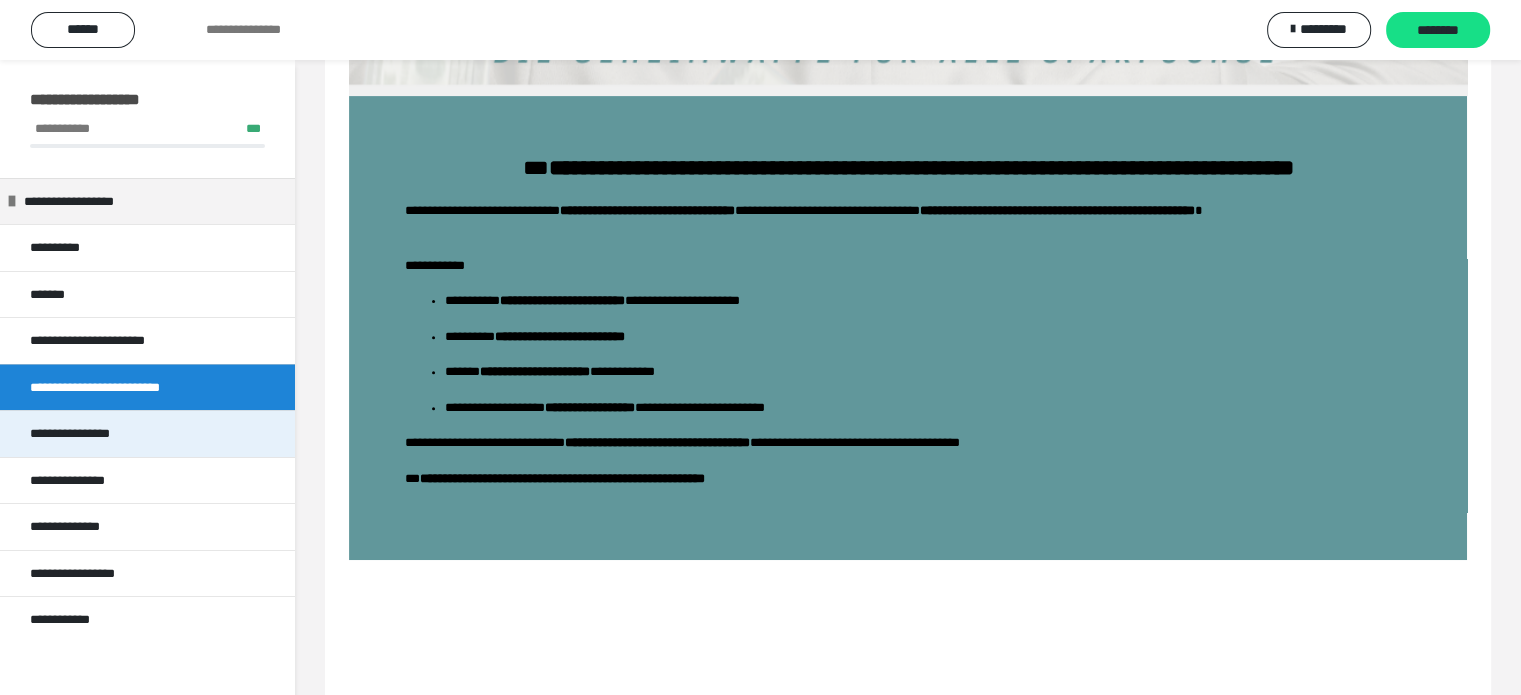 click on "**********" at bounding box center [147, 433] 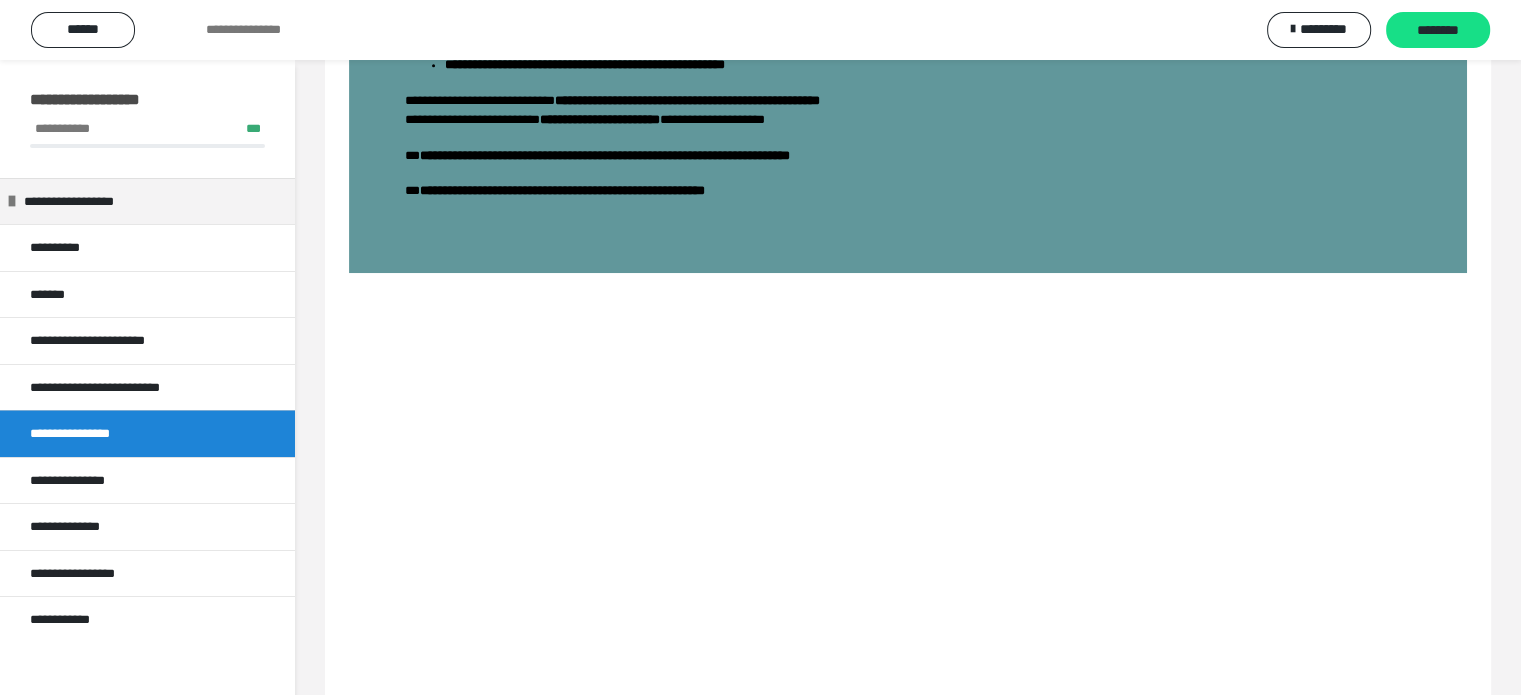 scroll, scrollTop: 1087, scrollLeft: 0, axis: vertical 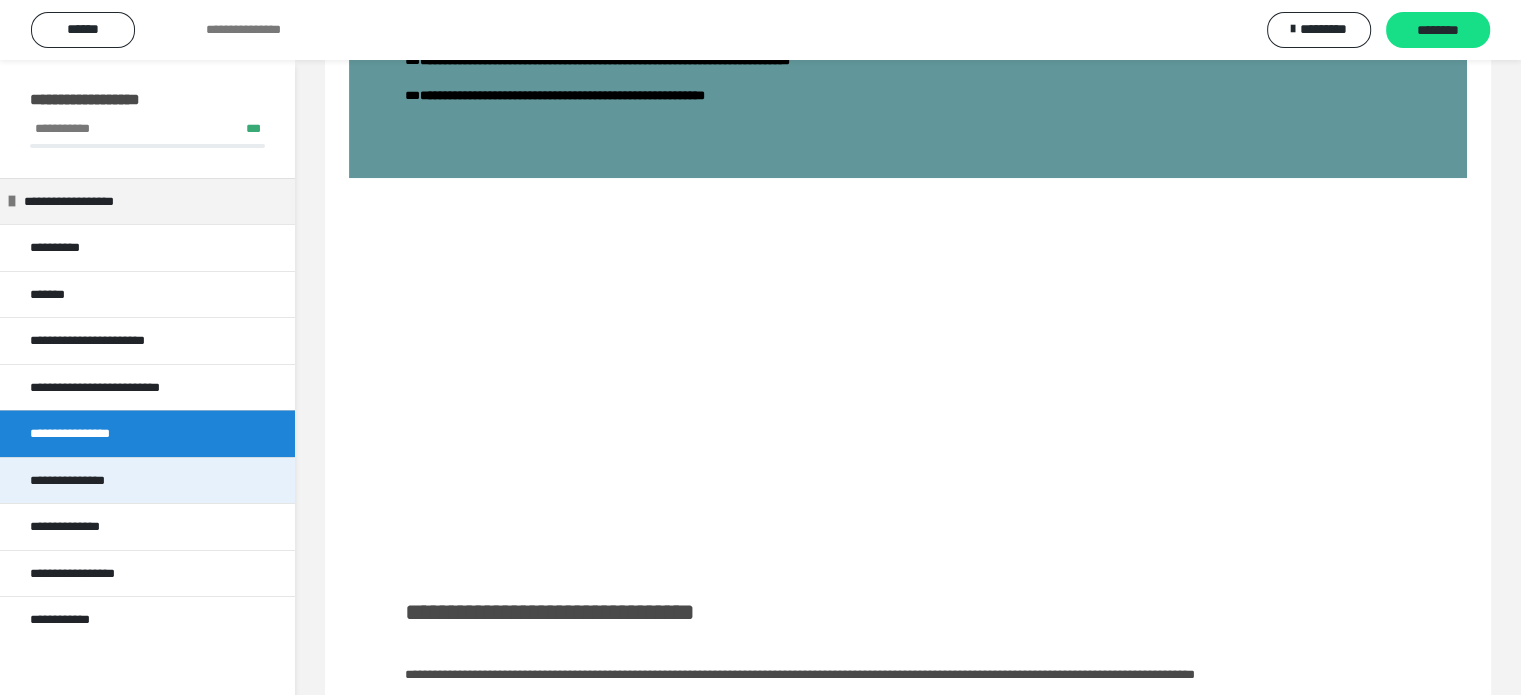 click on "**********" at bounding box center (147, 480) 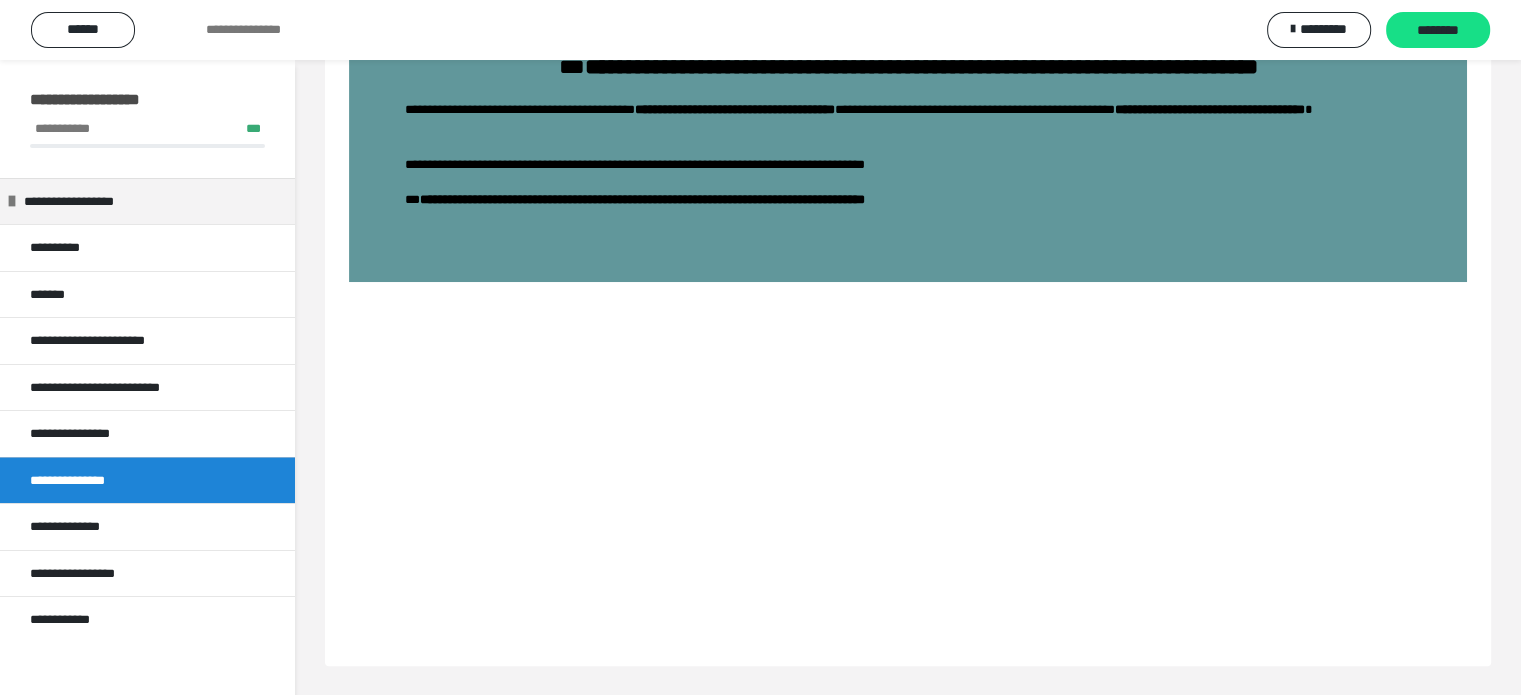 scroll, scrollTop: 219, scrollLeft: 0, axis: vertical 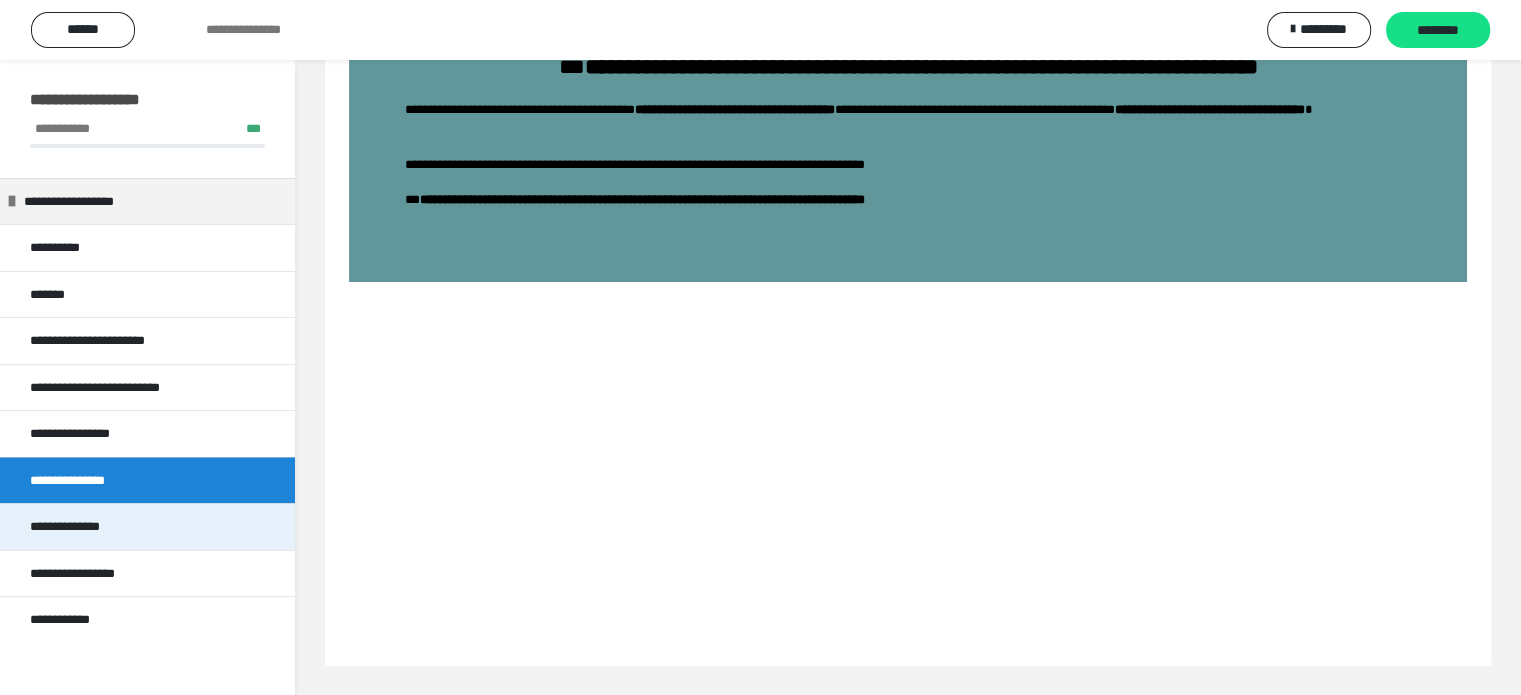 click on "**********" at bounding box center [79, 527] 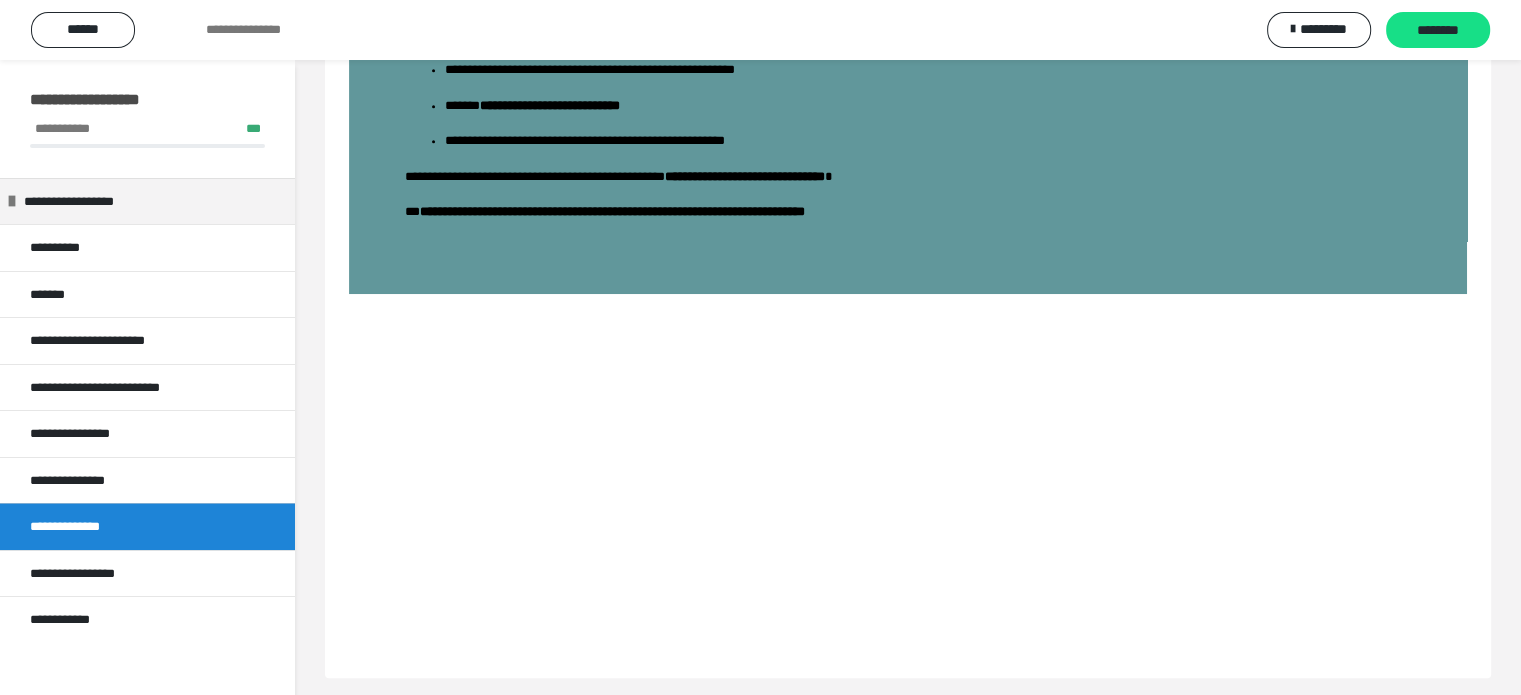 scroll, scrollTop: 928, scrollLeft: 0, axis: vertical 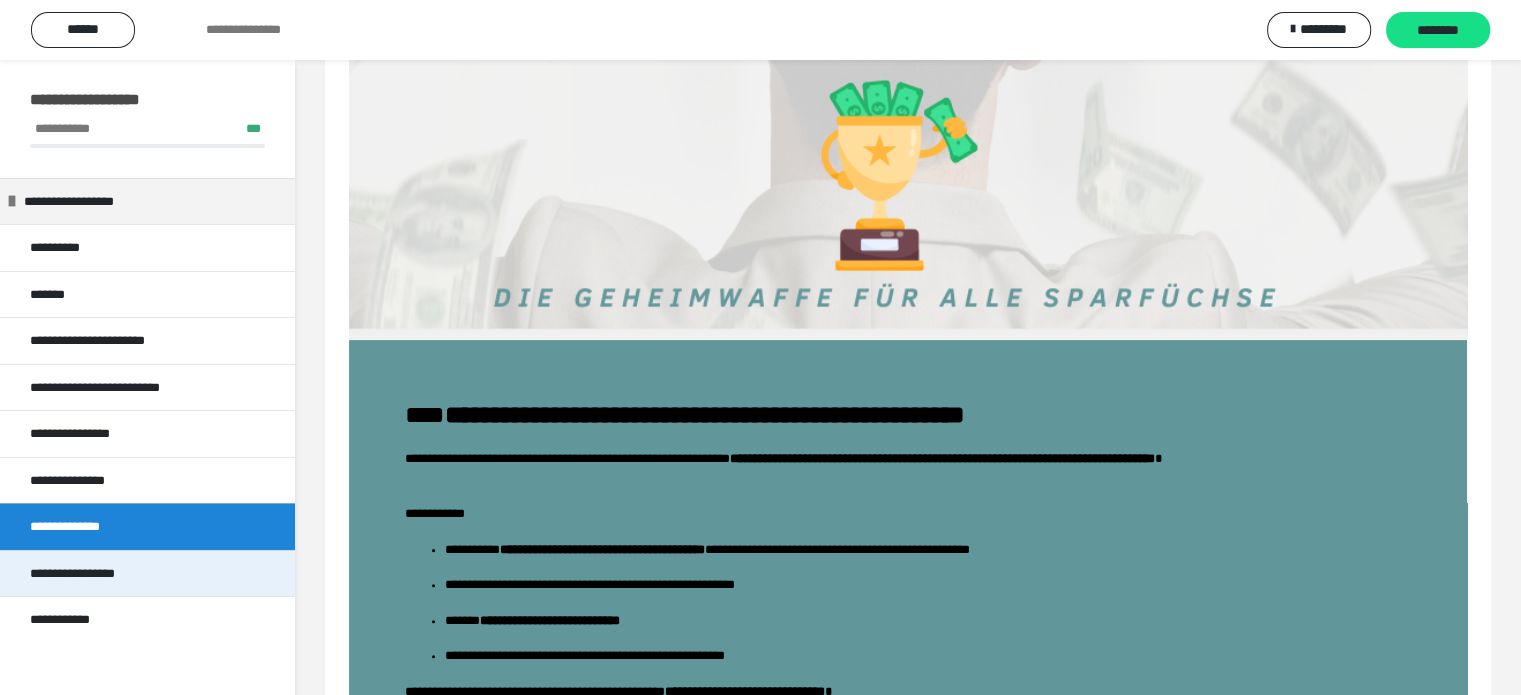 click on "**********" at bounding box center (147, 573) 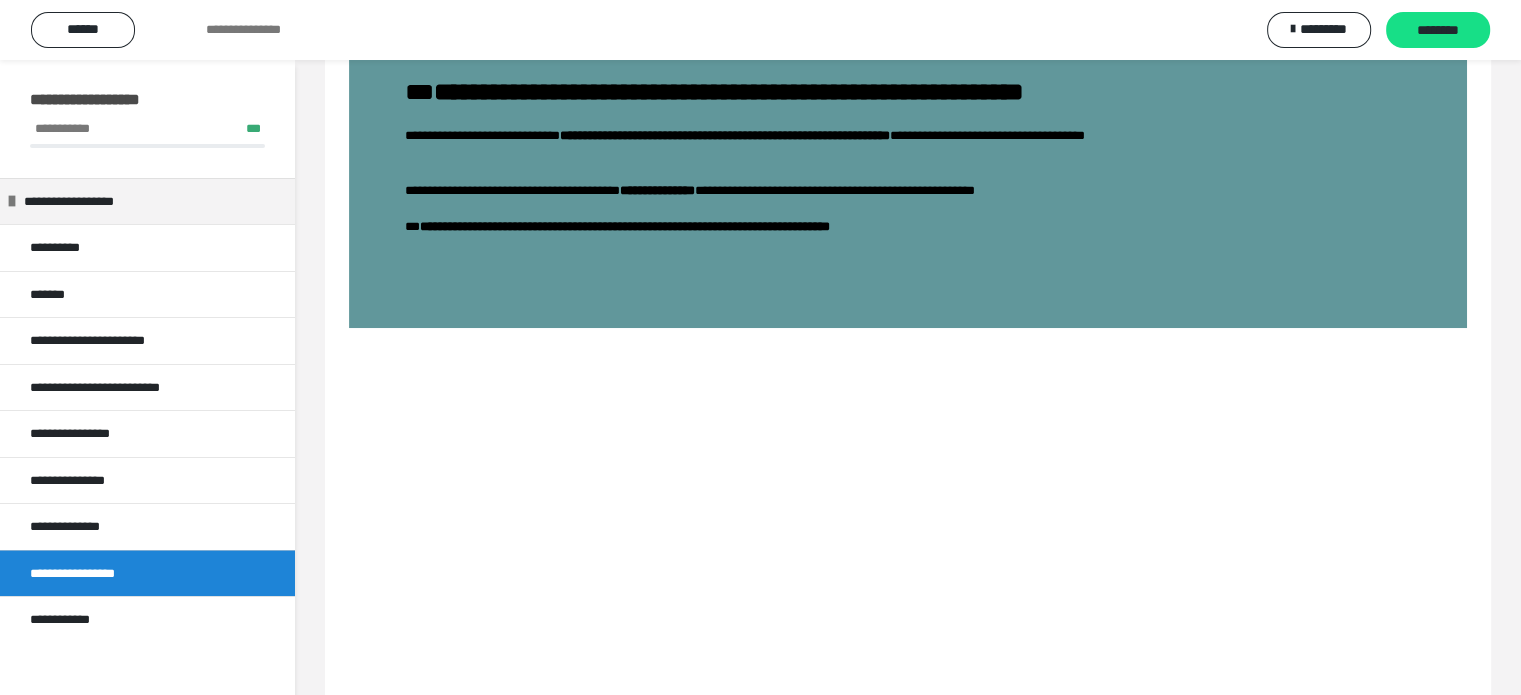 scroll, scrollTop: 243, scrollLeft: 0, axis: vertical 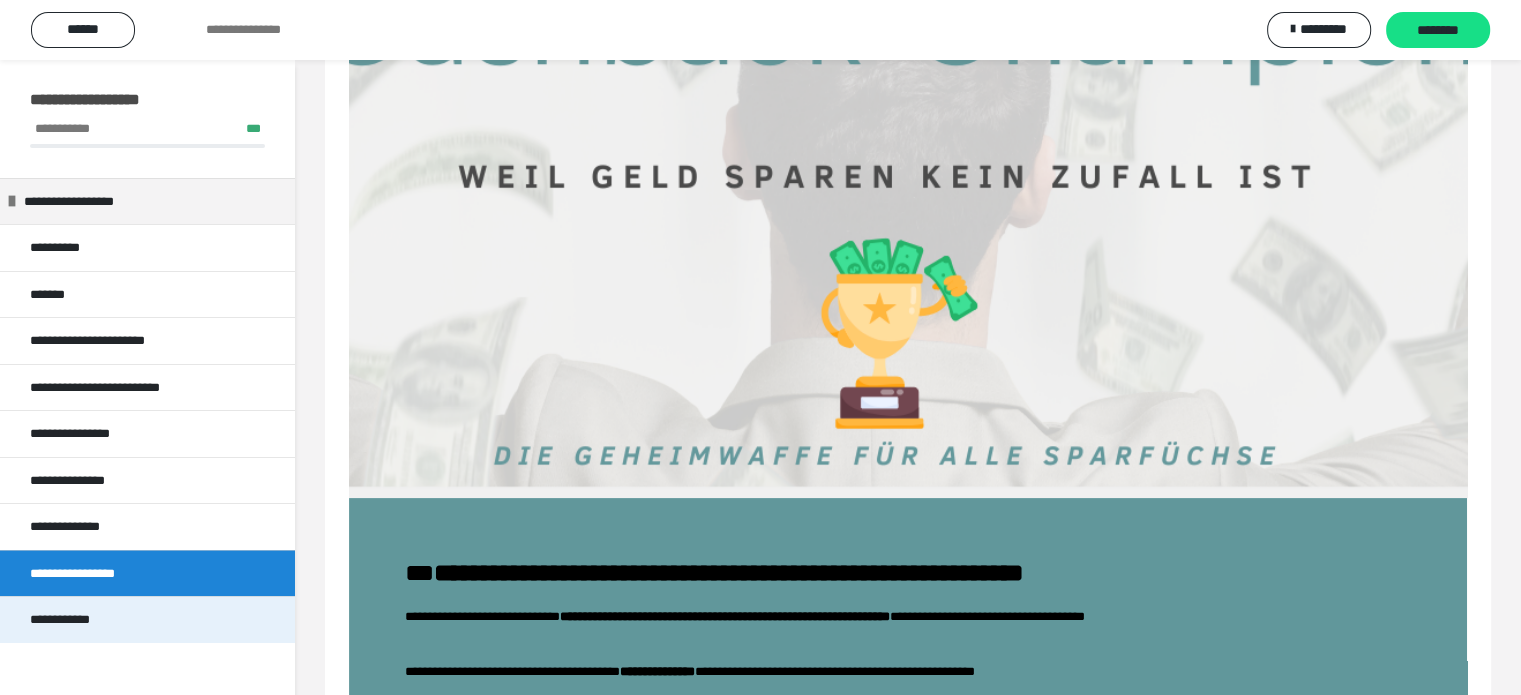 click on "**********" at bounding box center [71, 620] 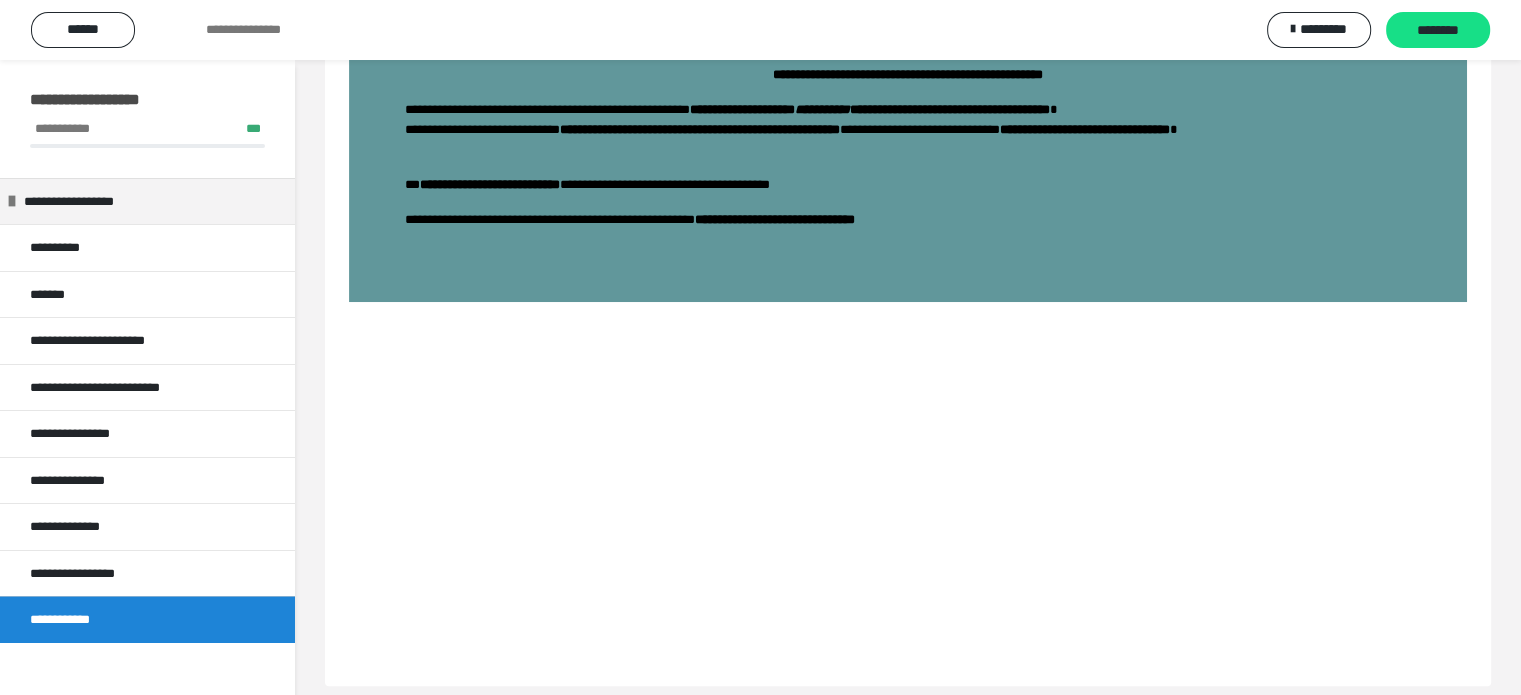 scroll, scrollTop: 752, scrollLeft: 0, axis: vertical 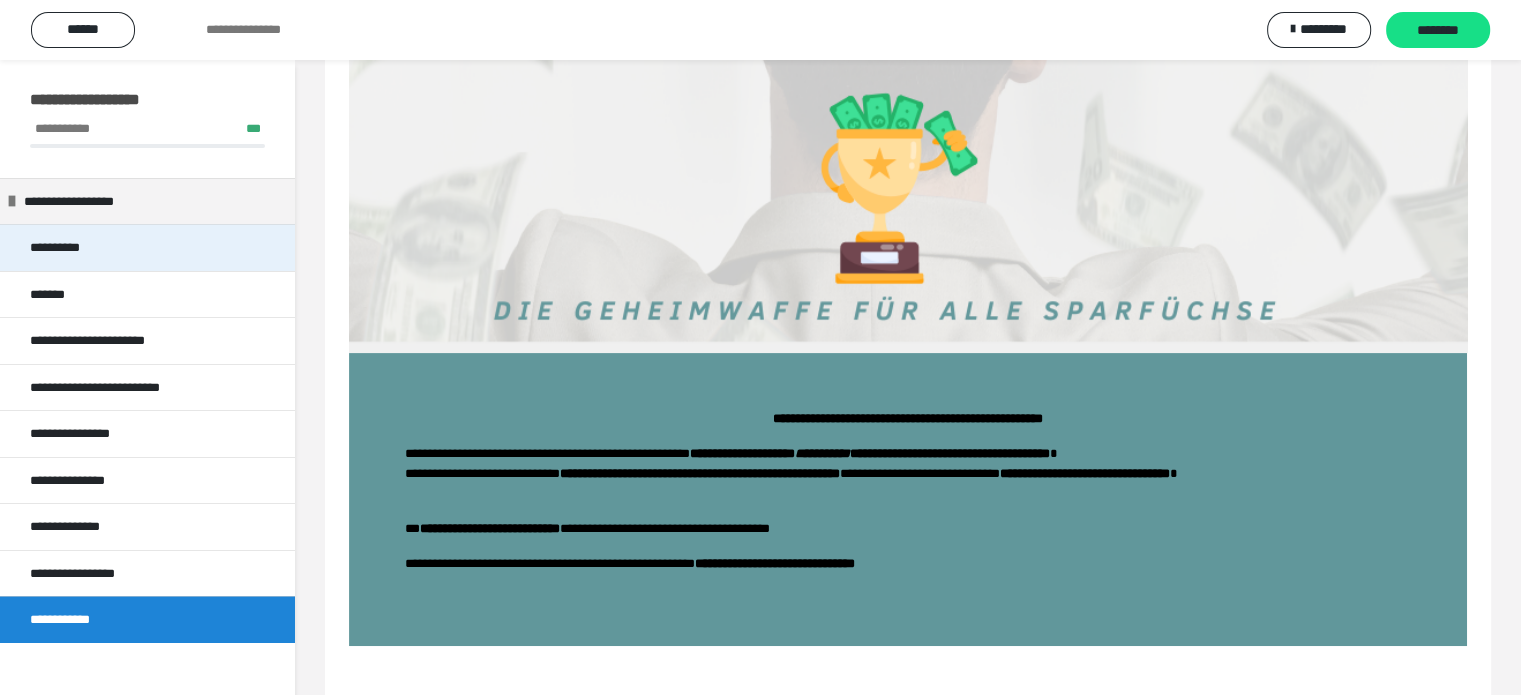 click on "**********" at bounding box center [67, 248] 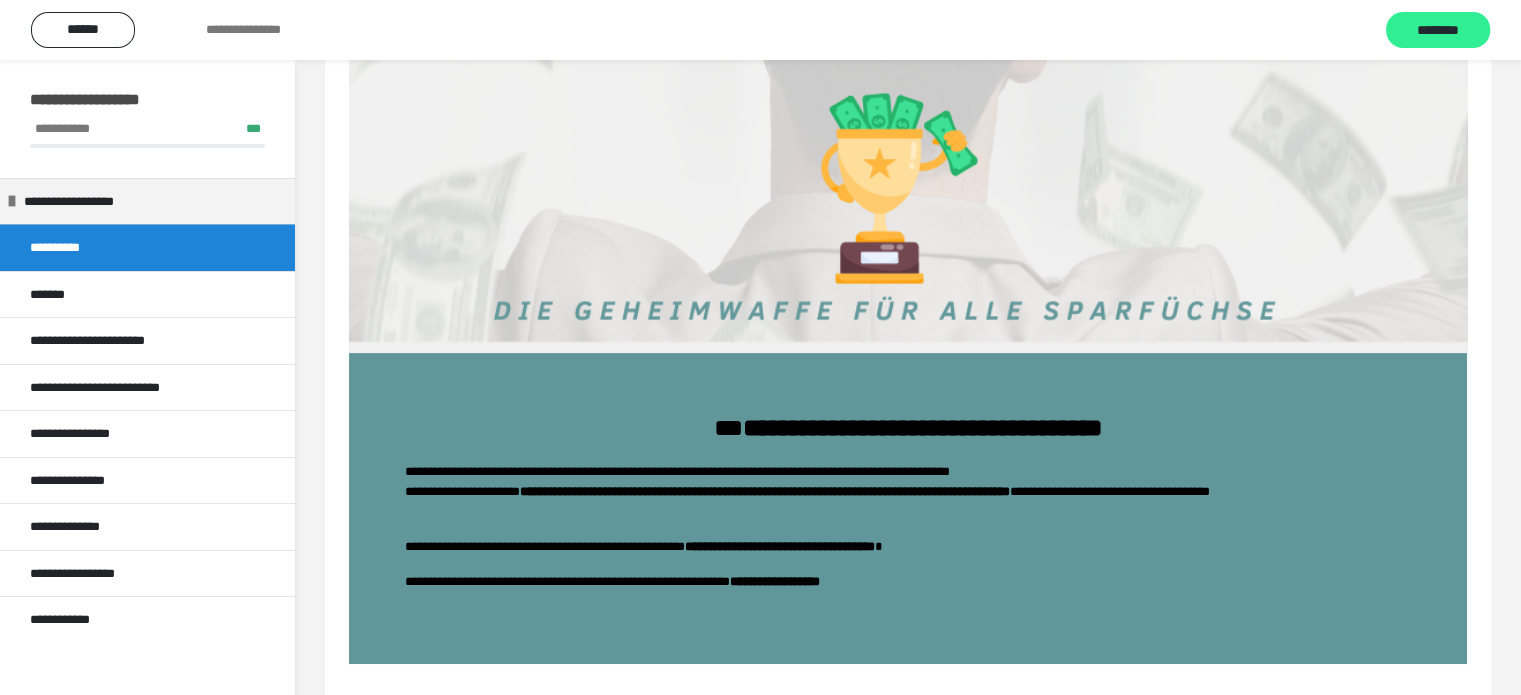 click on "********" at bounding box center [1438, 30] 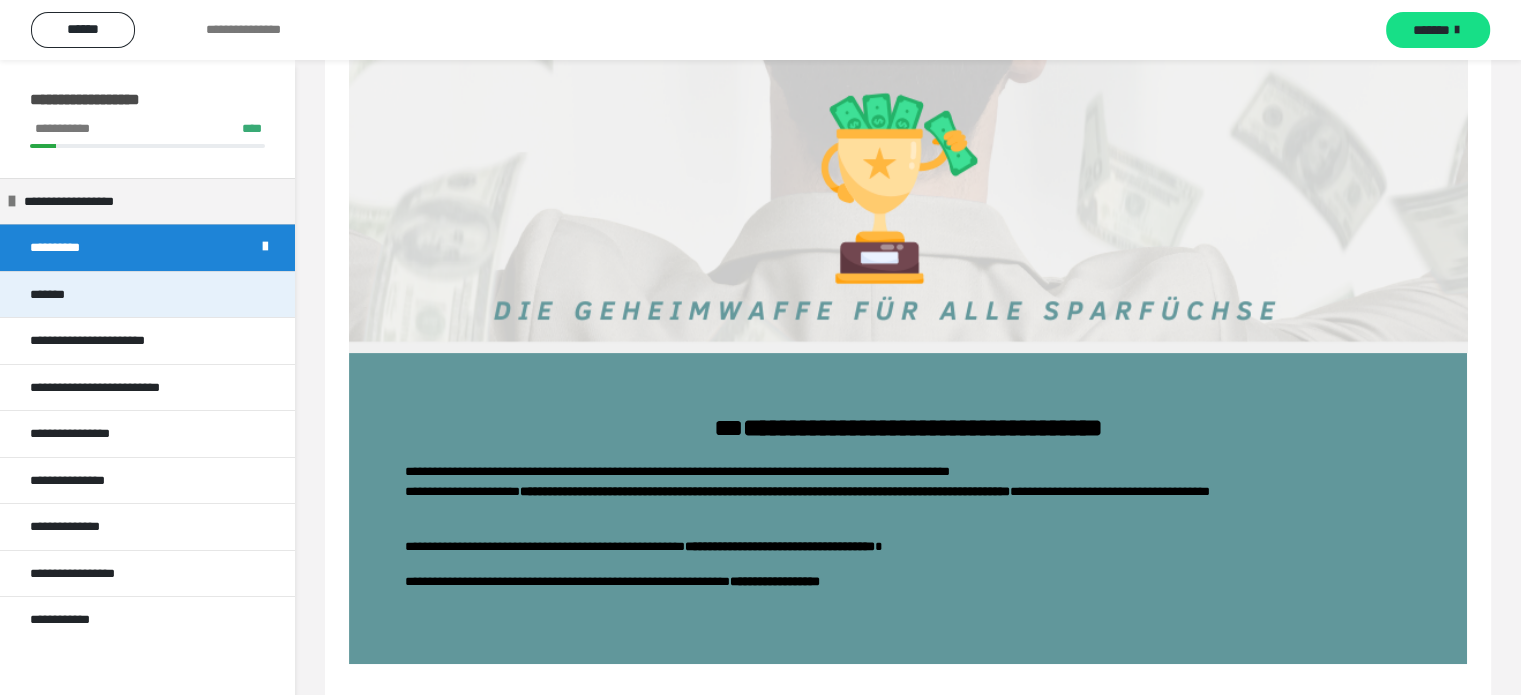 click on "*******" at bounding box center (147, 294) 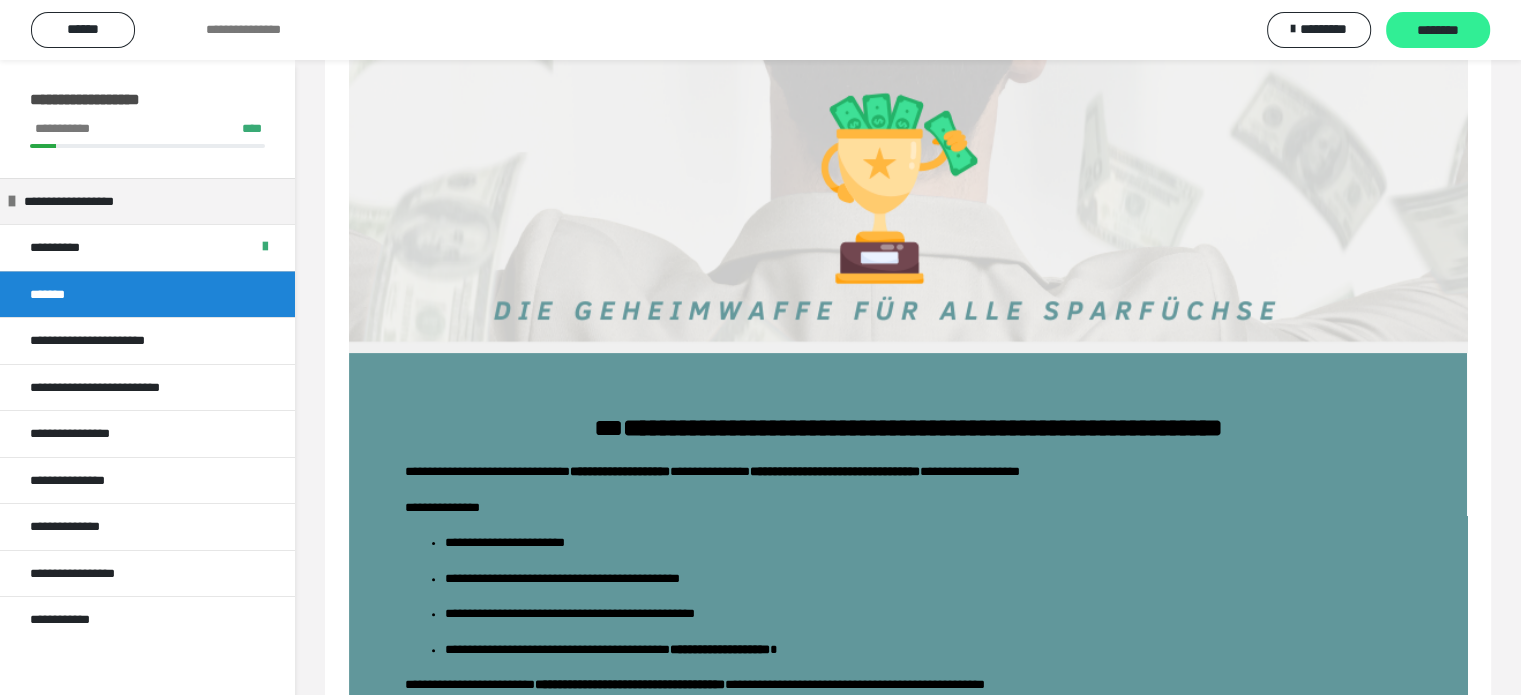 click on "********" at bounding box center (1438, 30) 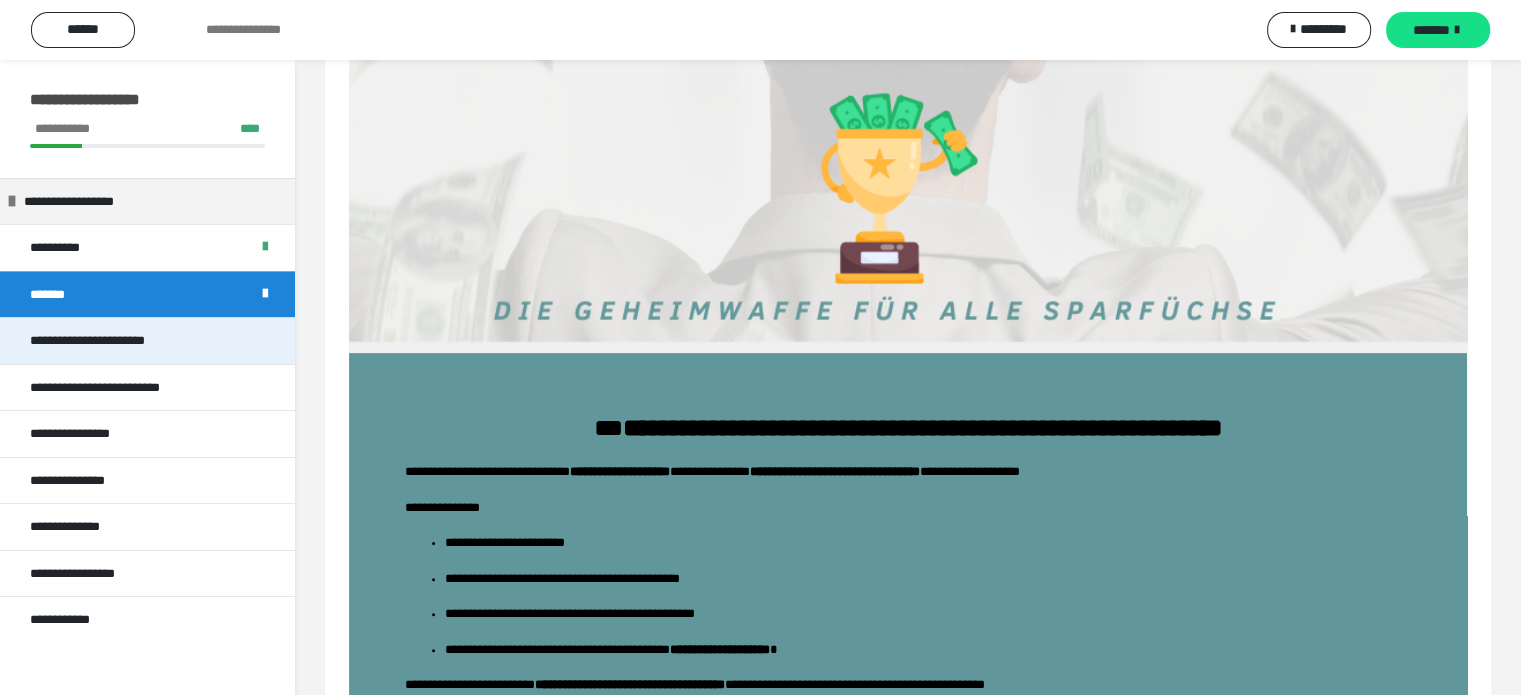 click on "**********" at bounding box center (113, 341) 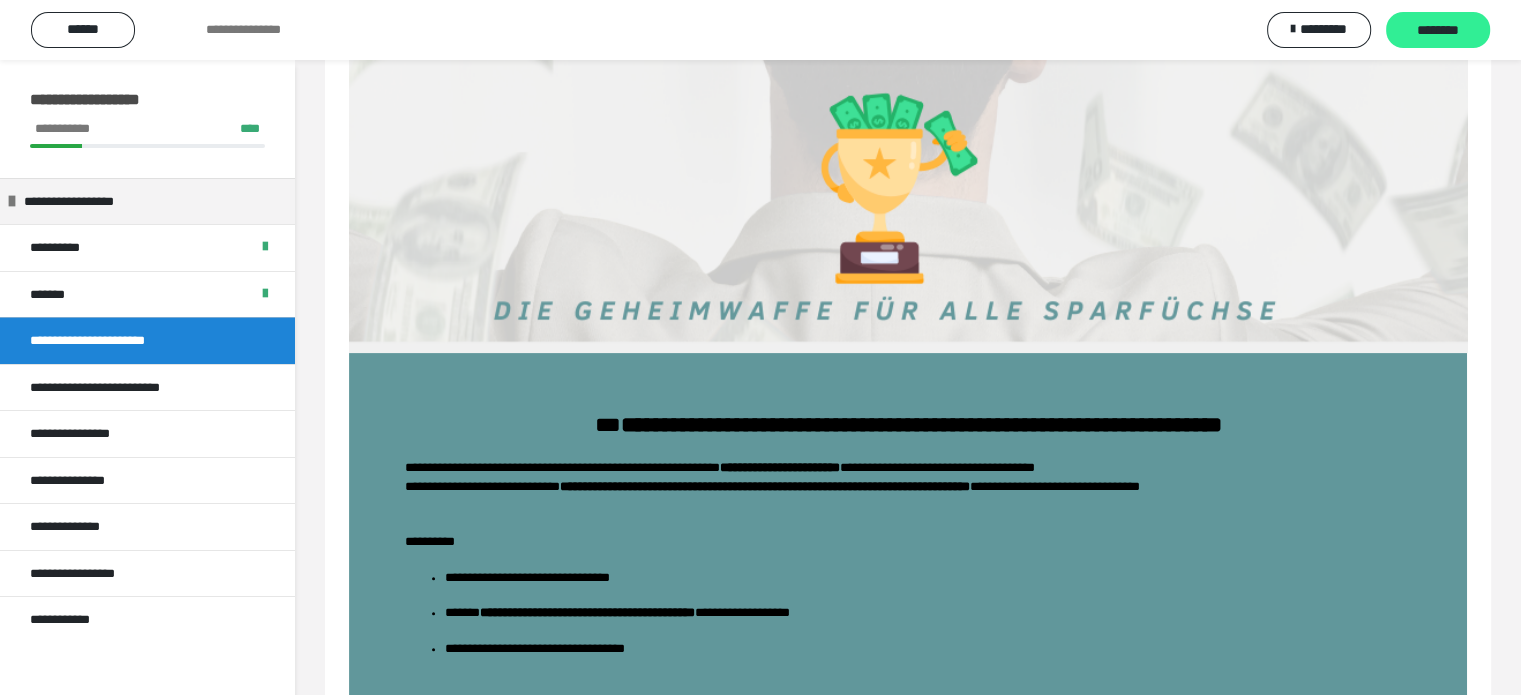 click on "********" at bounding box center [1438, 31] 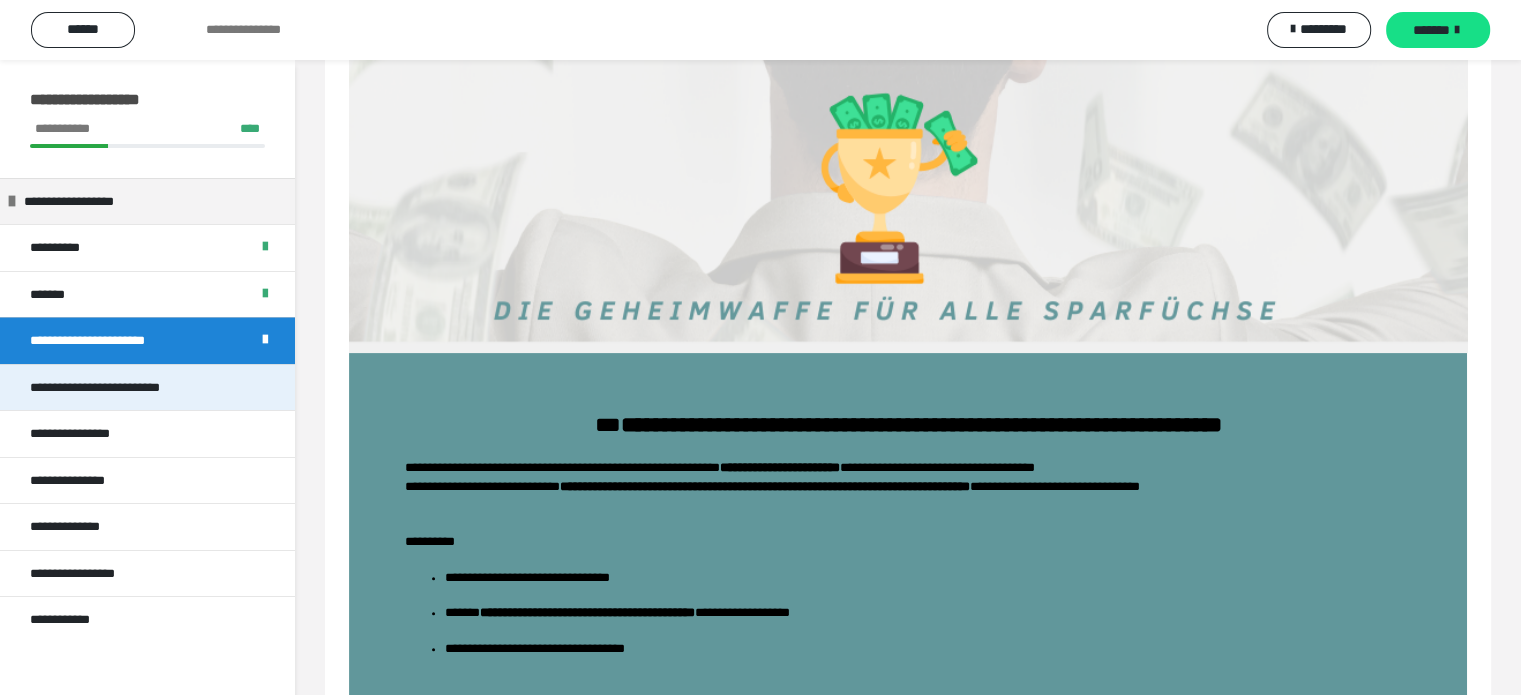 click on "**********" at bounding box center [147, 387] 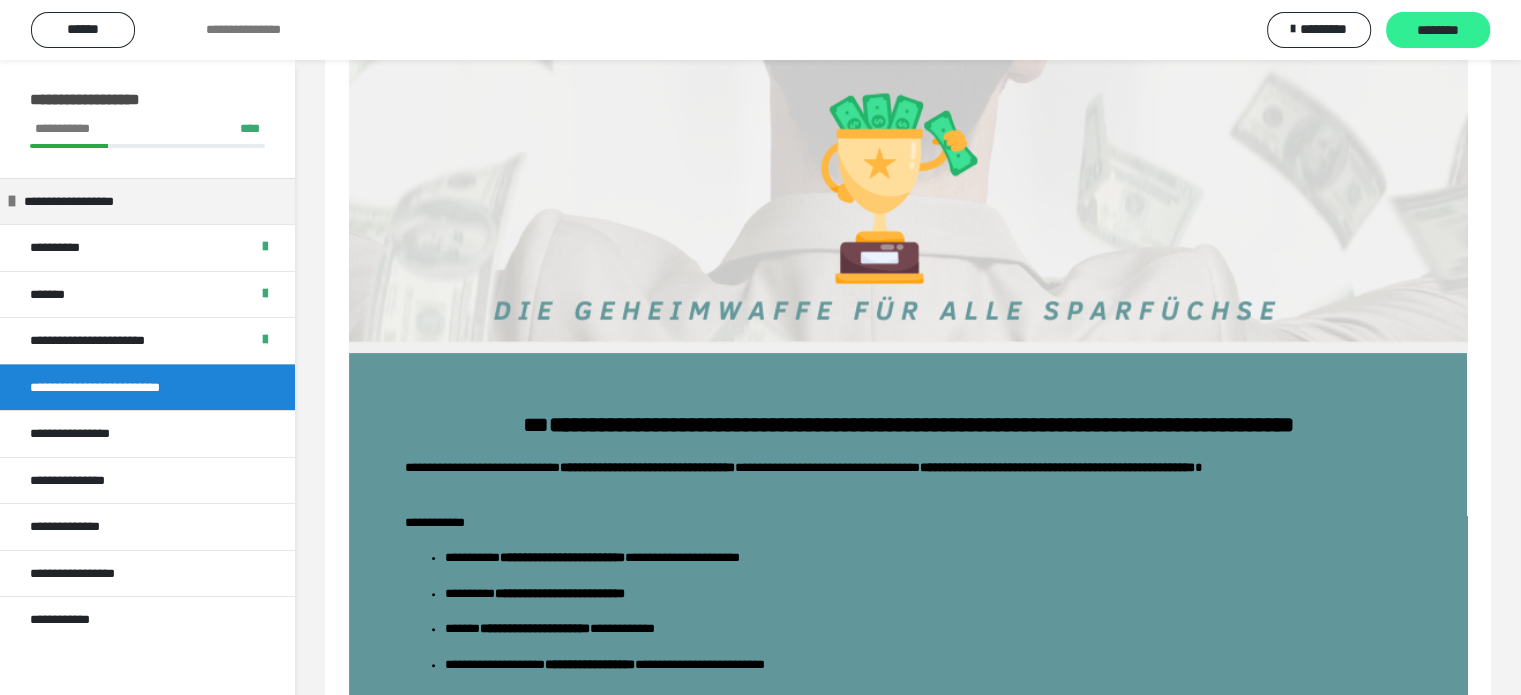 click on "********" at bounding box center (1438, 31) 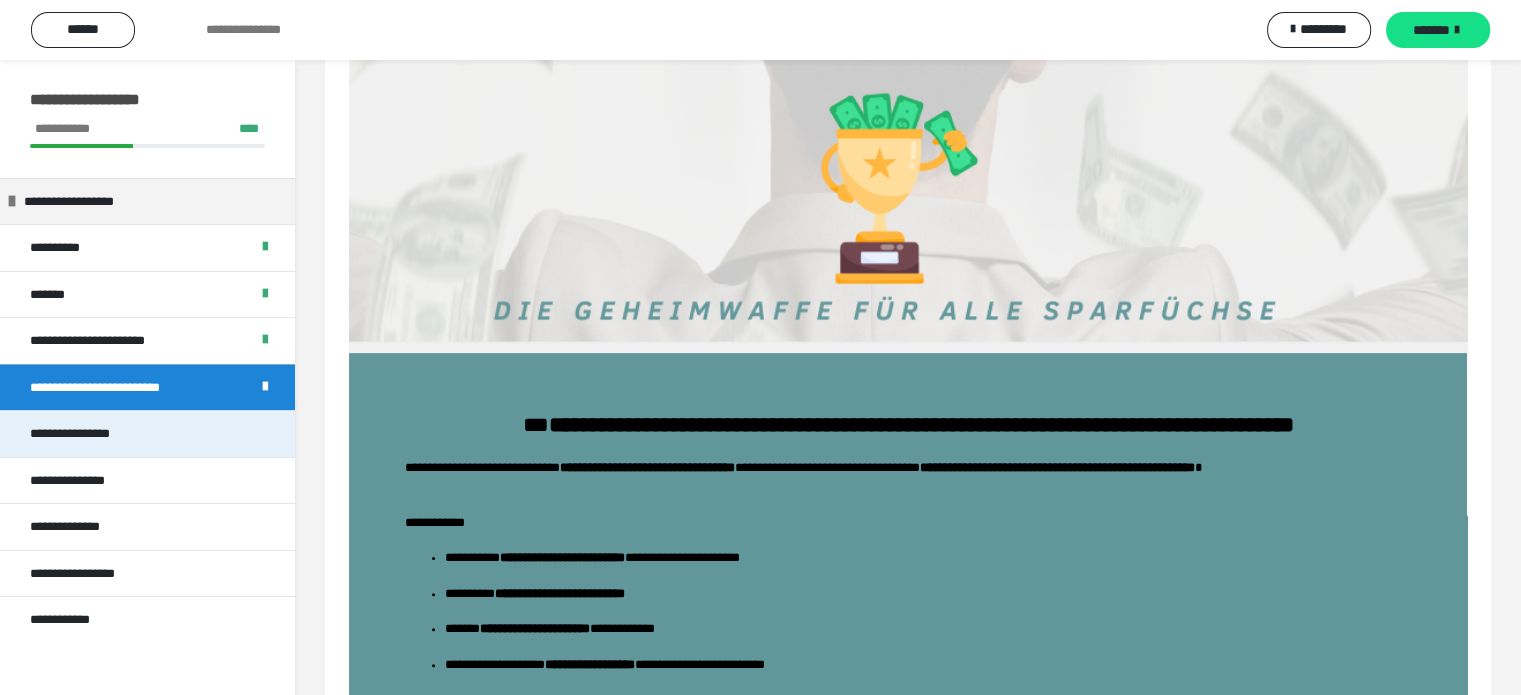 click on "**********" at bounding box center [147, 433] 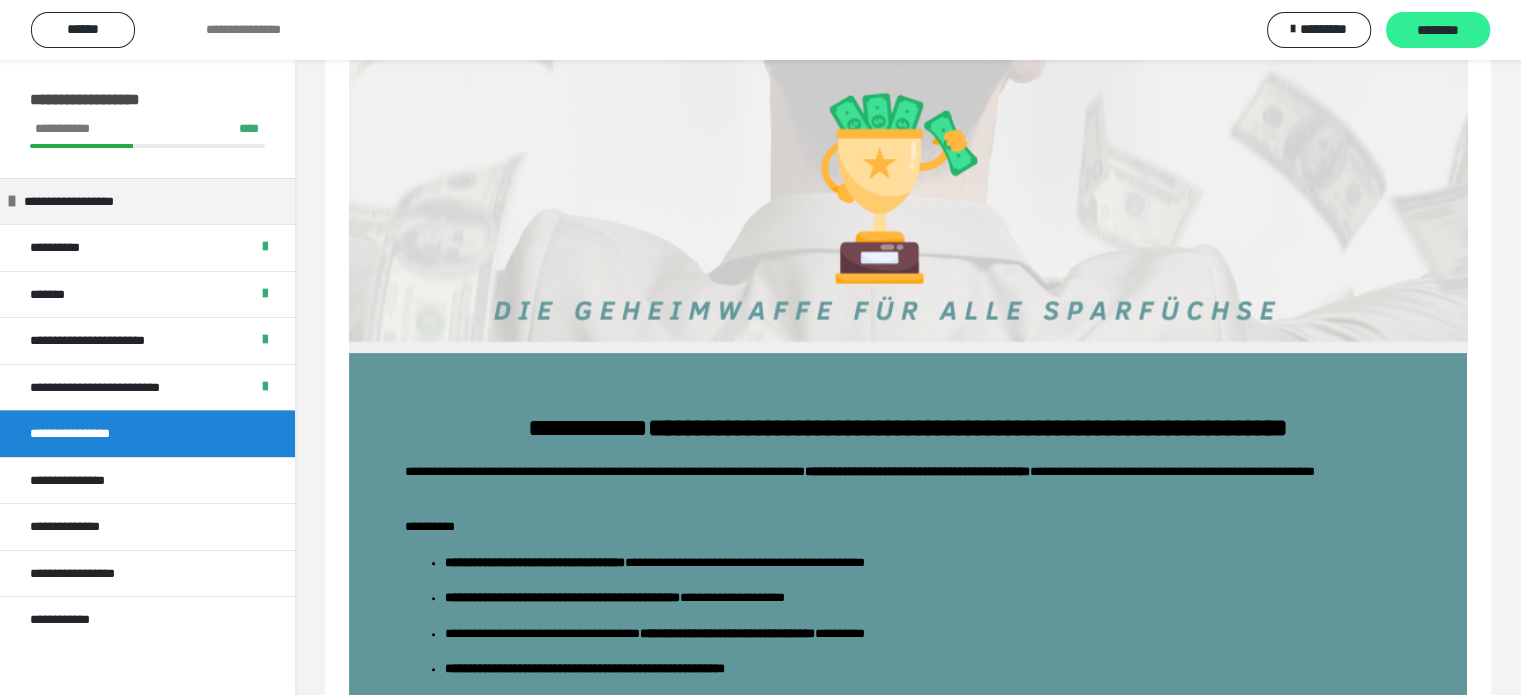 click on "********" at bounding box center [1438, 30] 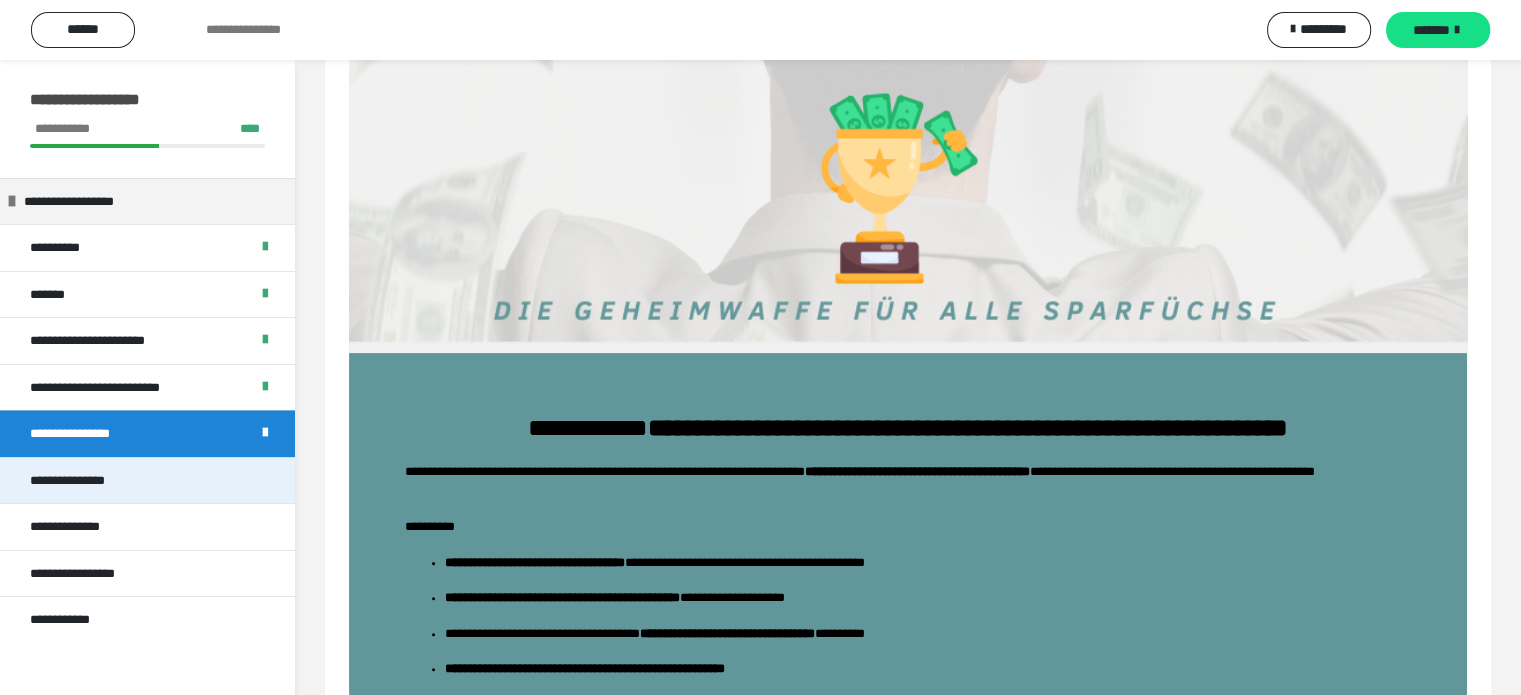 click on "**********" at bounding box center [147, 480] 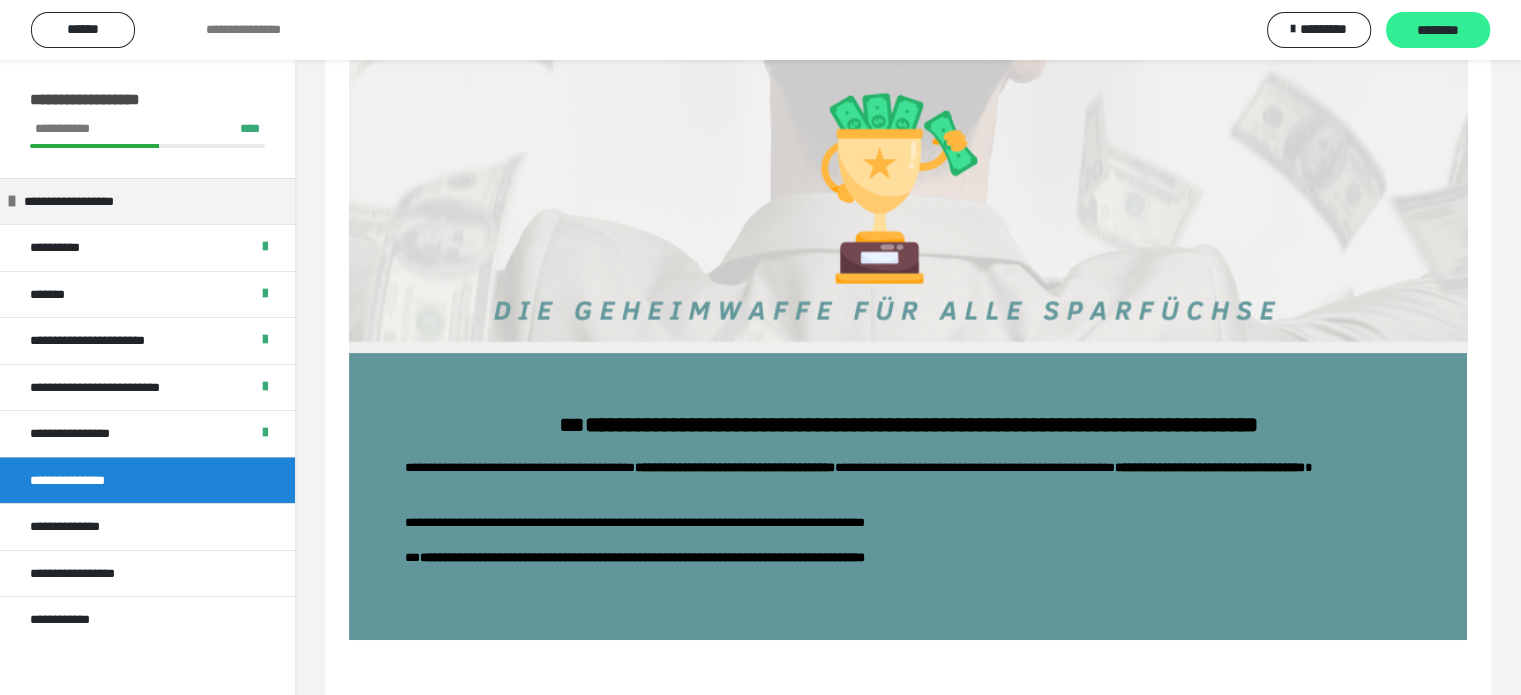click on "********" at bounding box center (1438, 31) 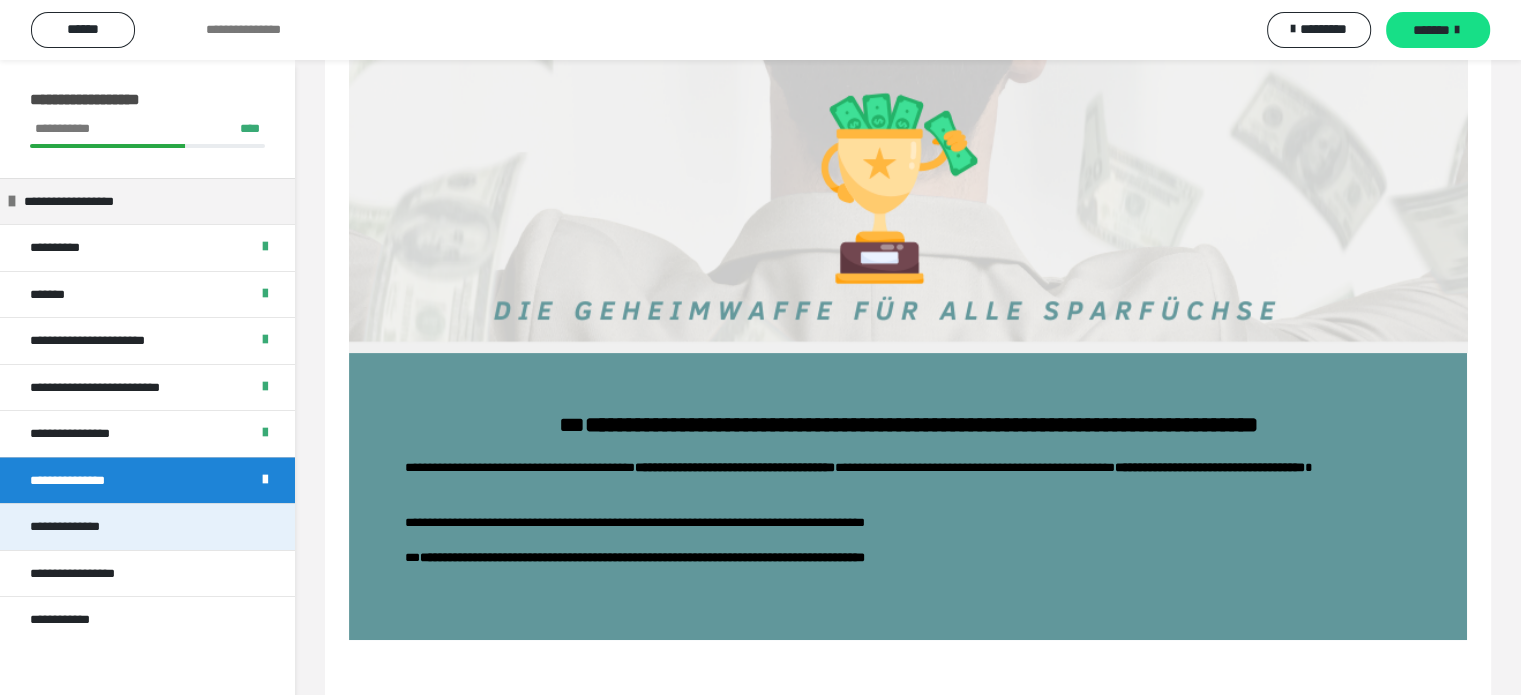 click on "**********" at bounding box center (147, 526) 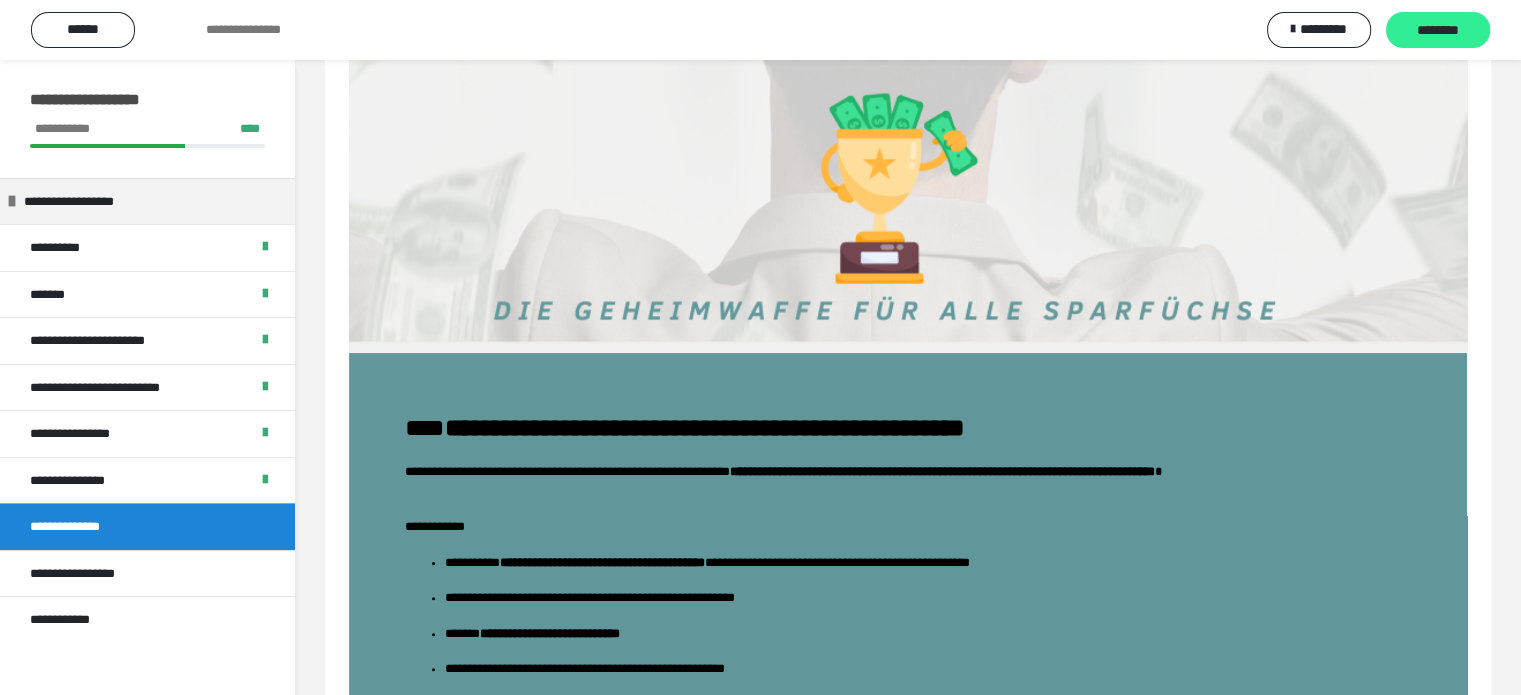 click on "********" at bounding box center [1438, 30] 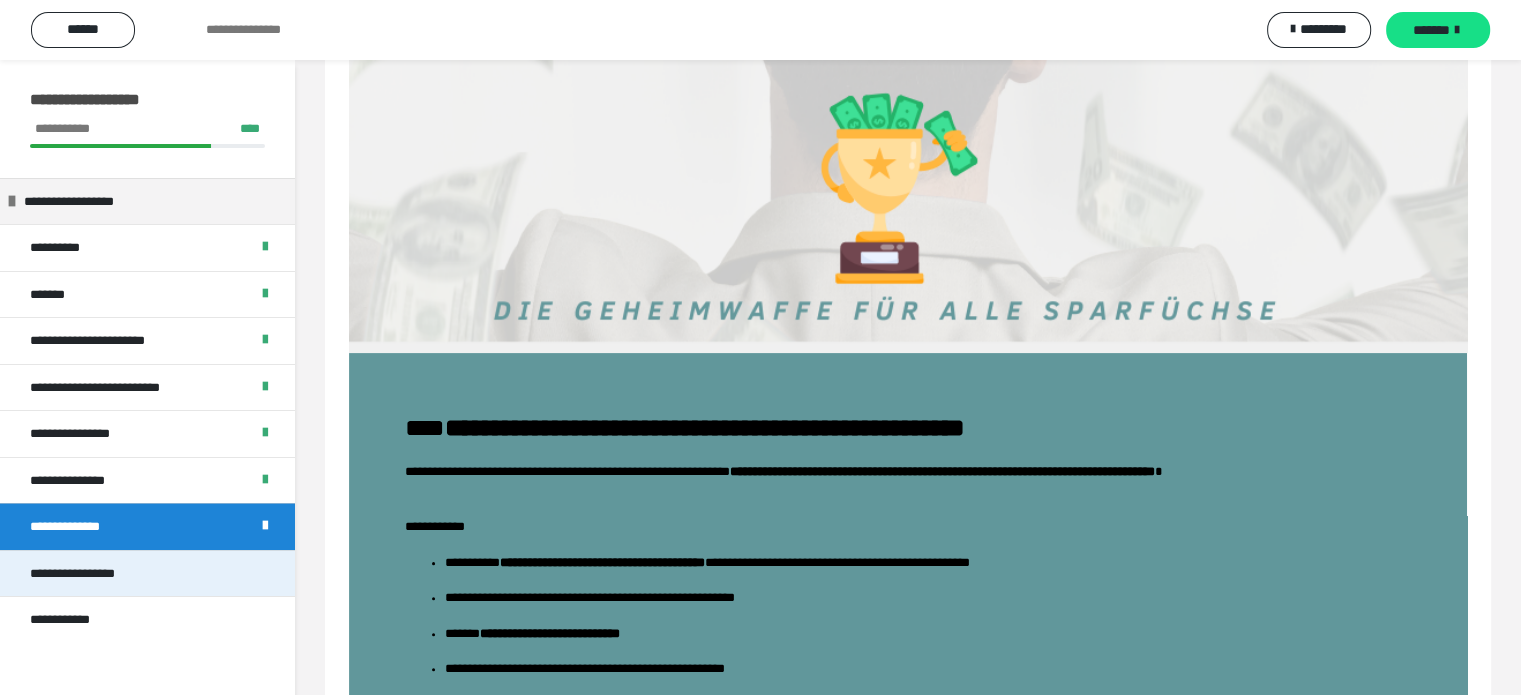 click on "**********" at bounding box center (147, 573) 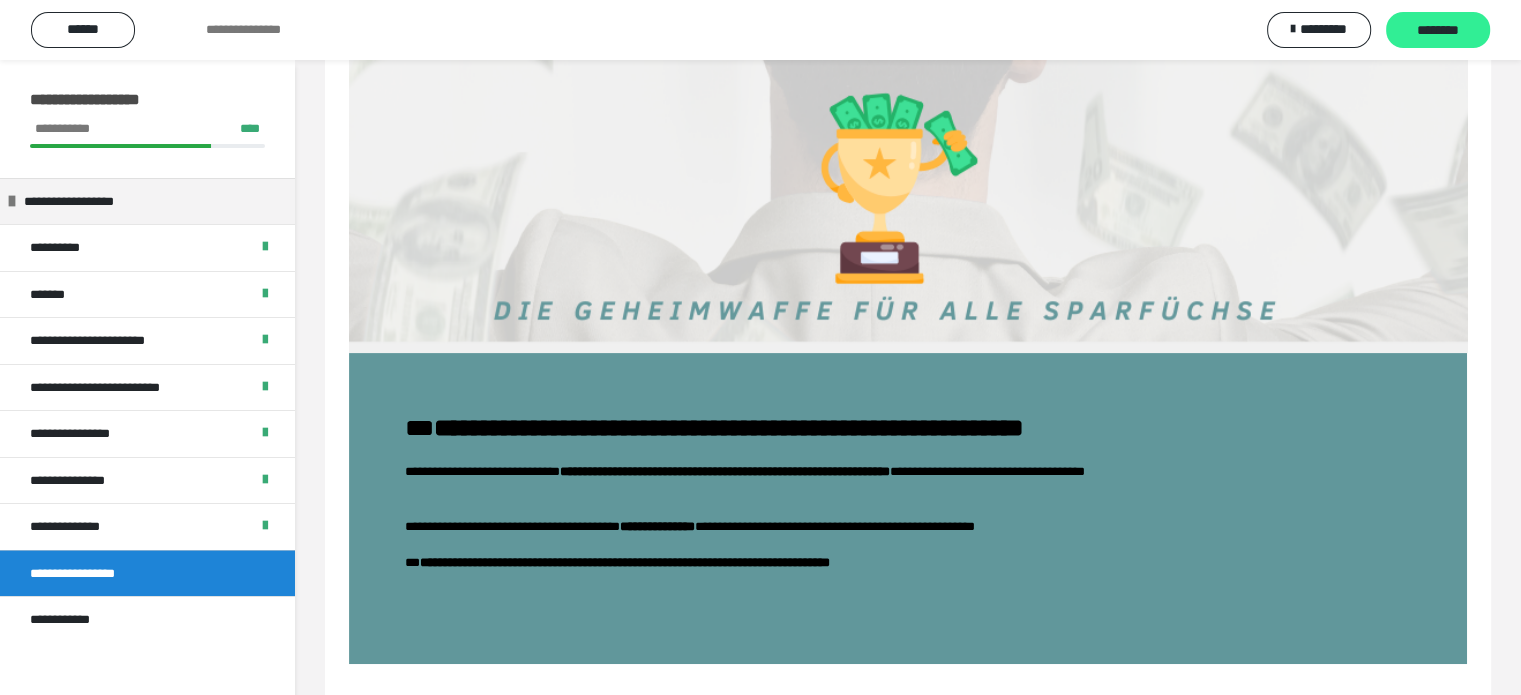 click on "********" at bounding box center [1438, 30] 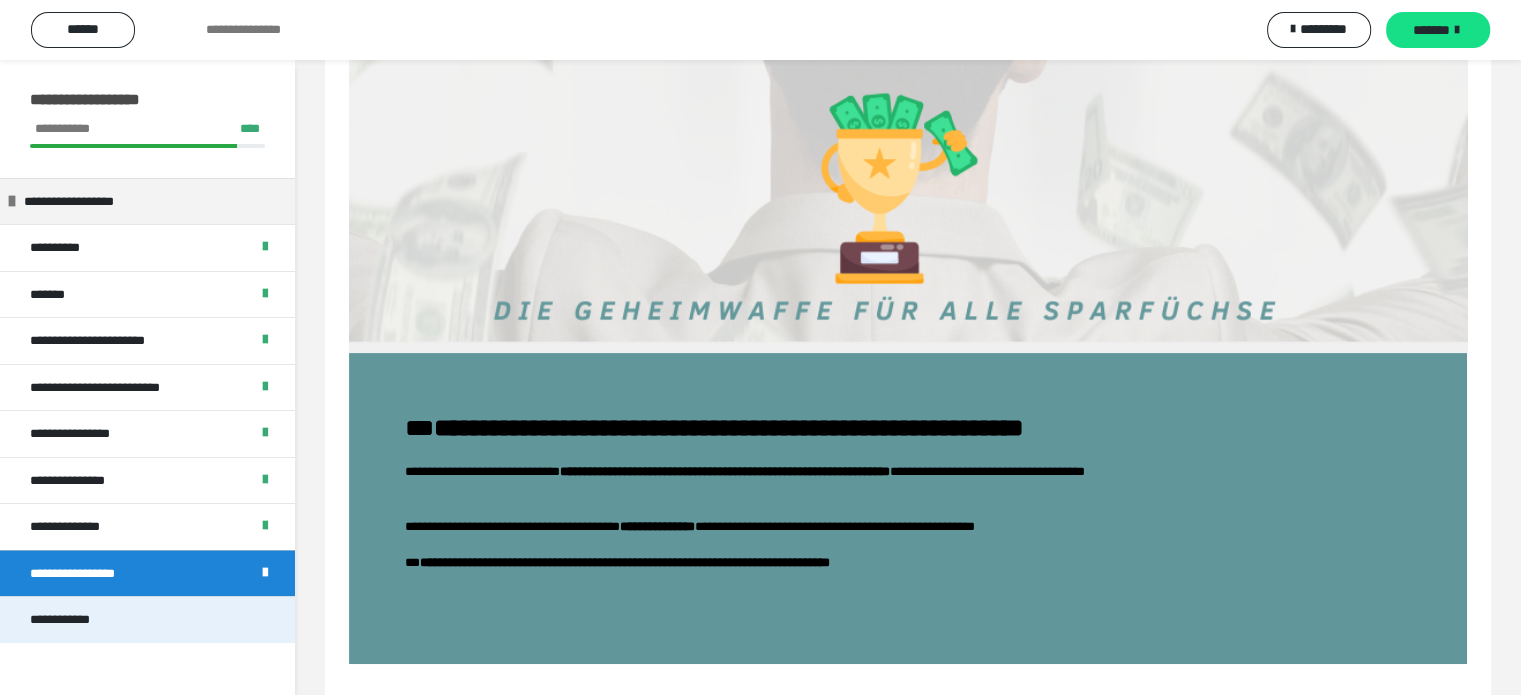 click on "**********" at bounding box center [147, 619] 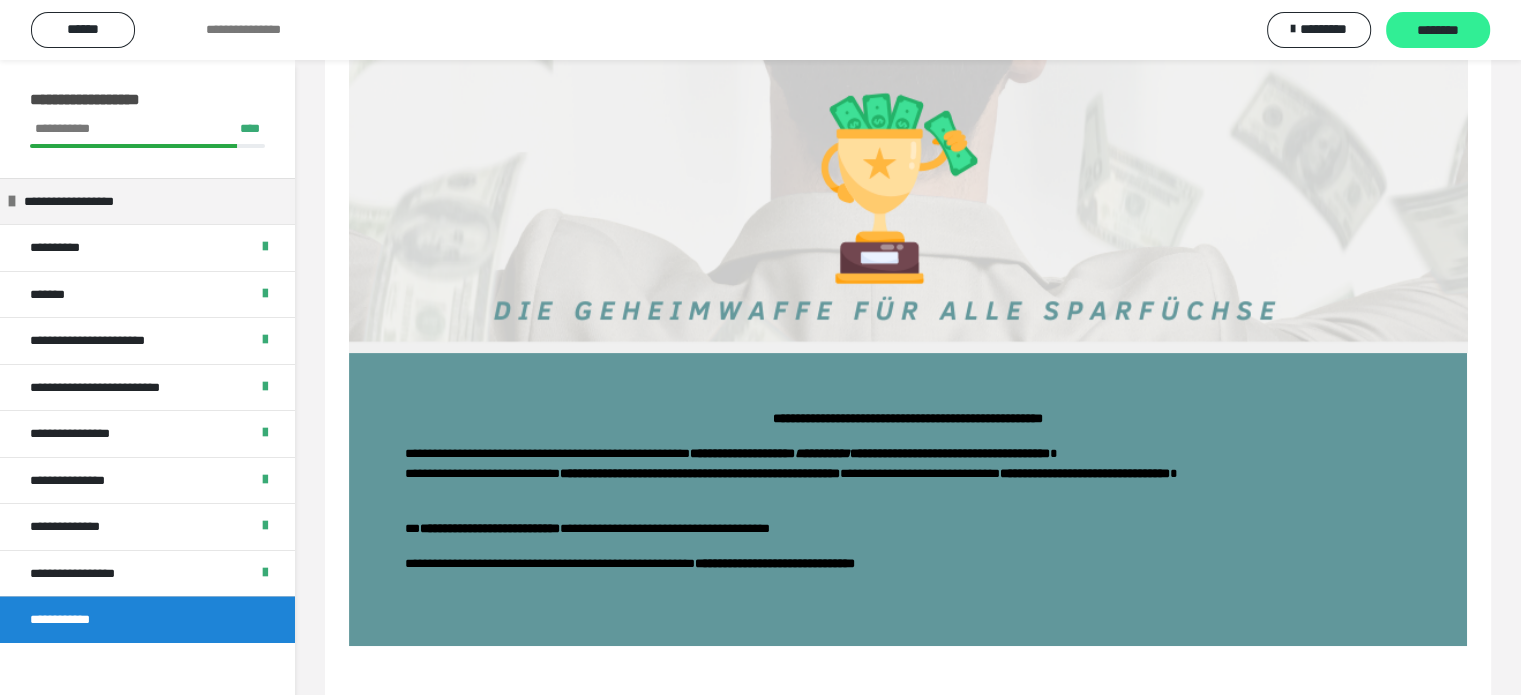 click on "********" at bounding box center [1438, 31] 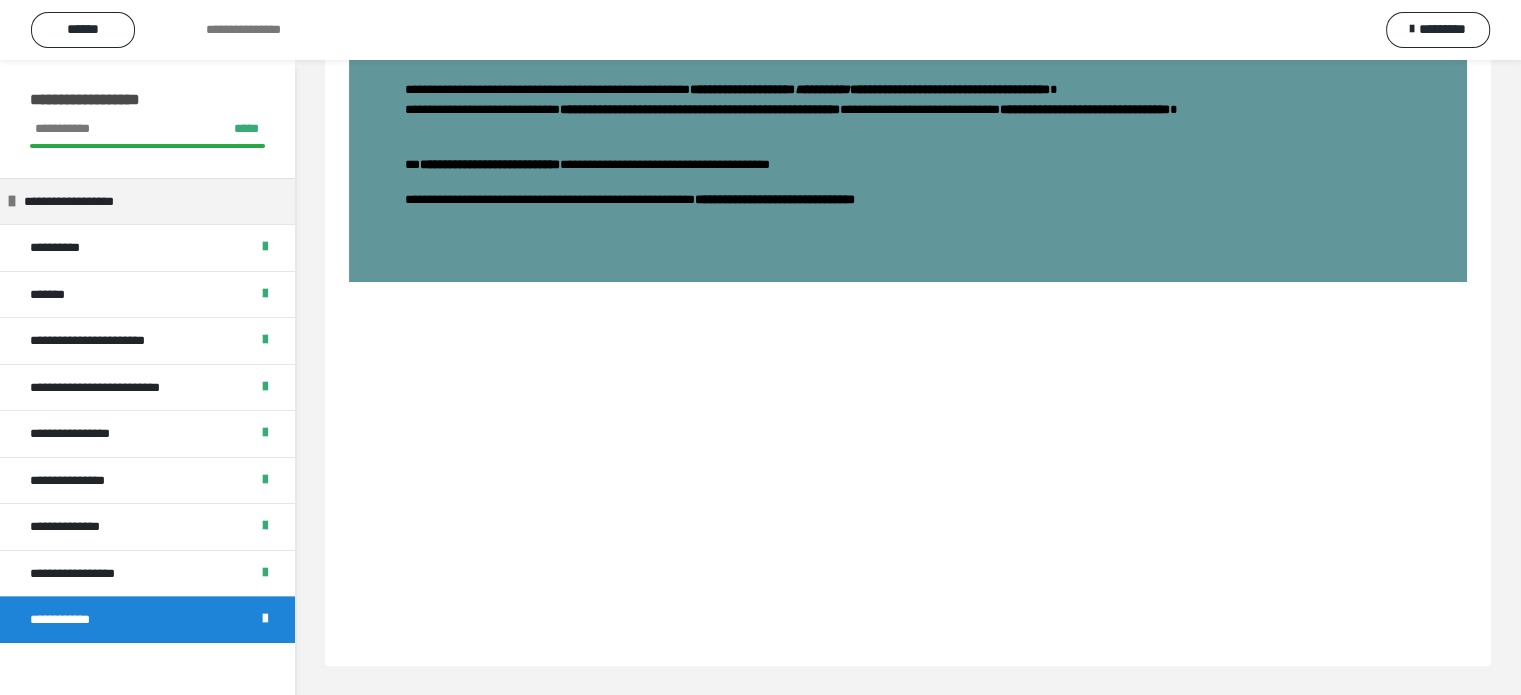 scroll, scrollTop: 0, scrollLeft: 0, axis: both 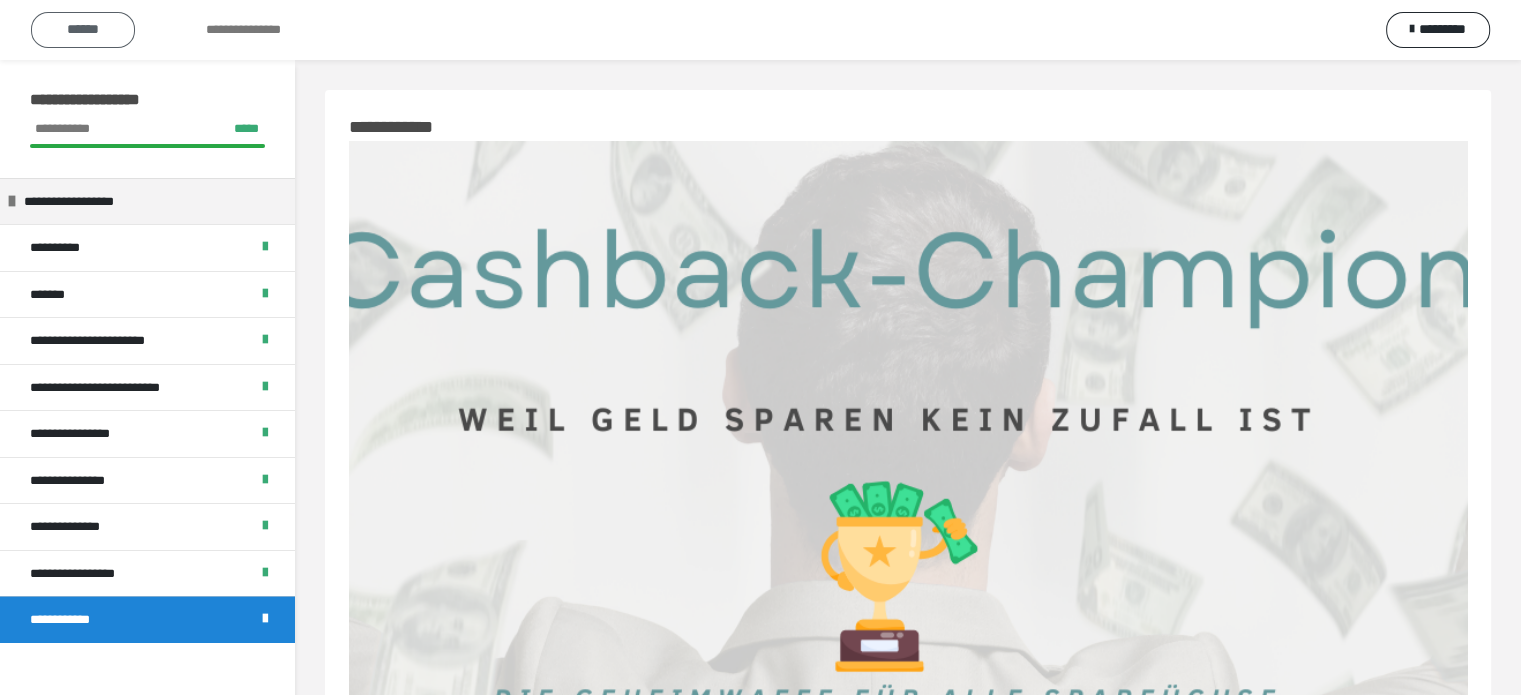 click on "******" at bounding box center (83, 29) 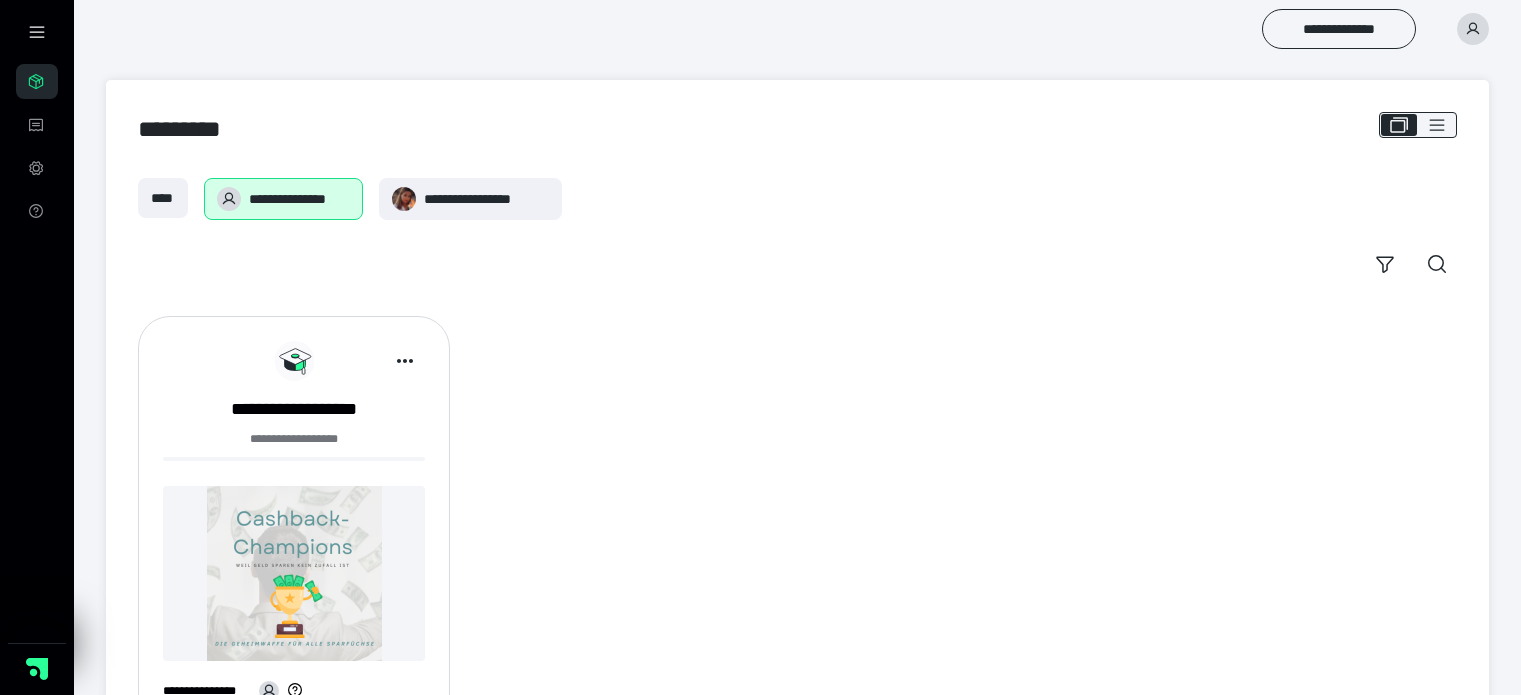 scroll, scrollTop: 0, scrollLeft: 0, axis: both 